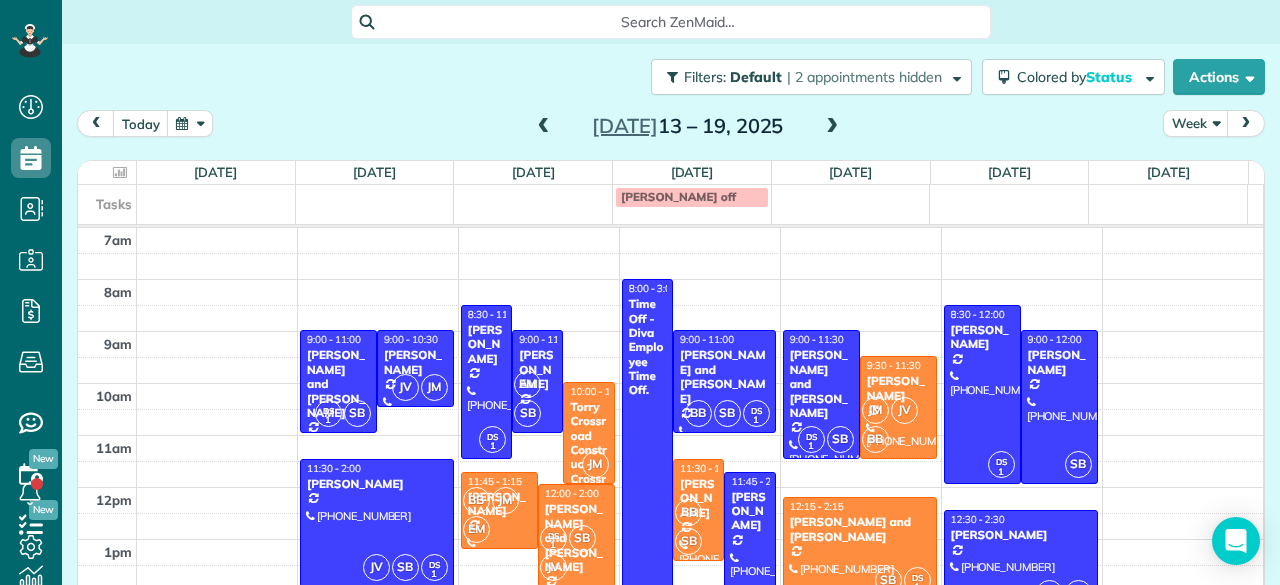 scroll, scrollTop: 0, scrollLeft: 0, axis: both 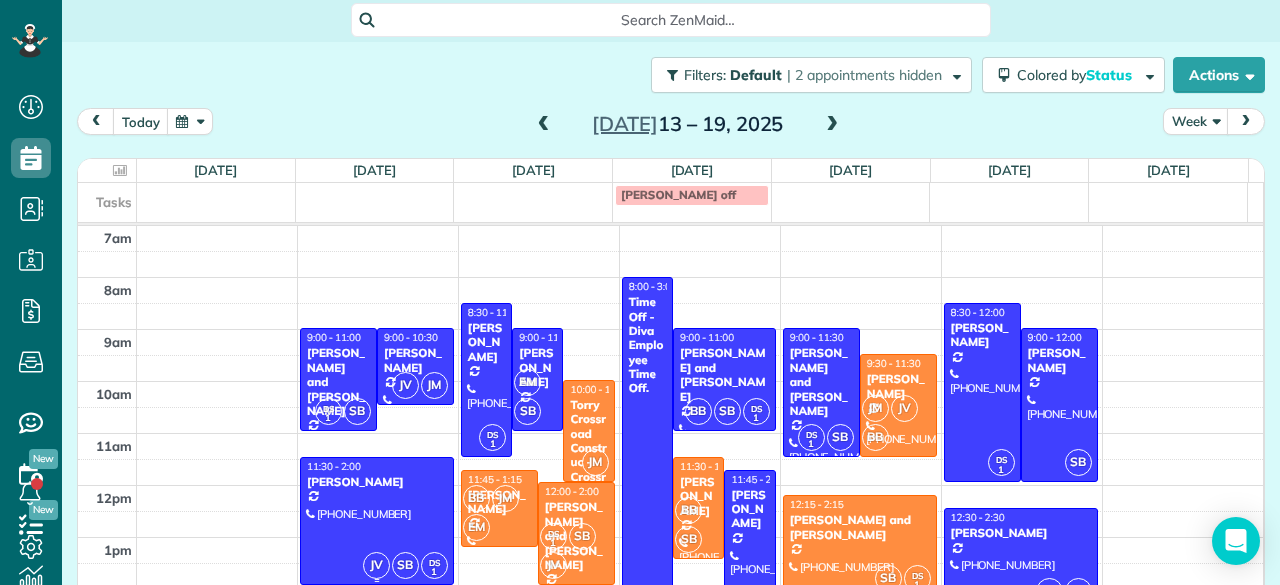 click at bounding box center [377, 521] 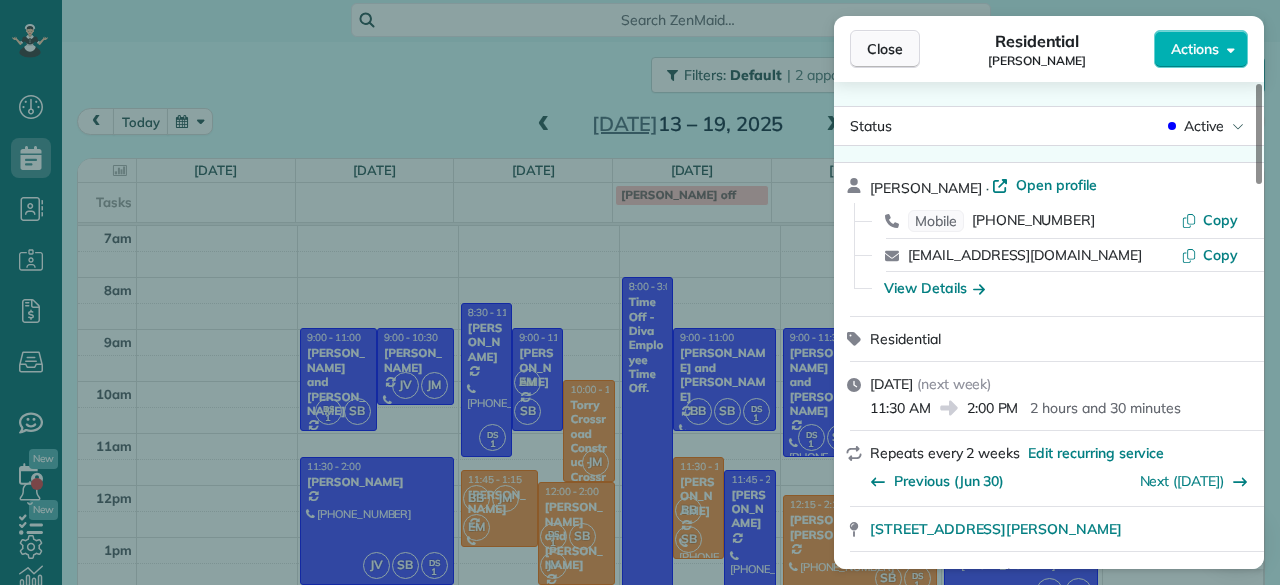 click on "Close" at bounding box center (885, 49) 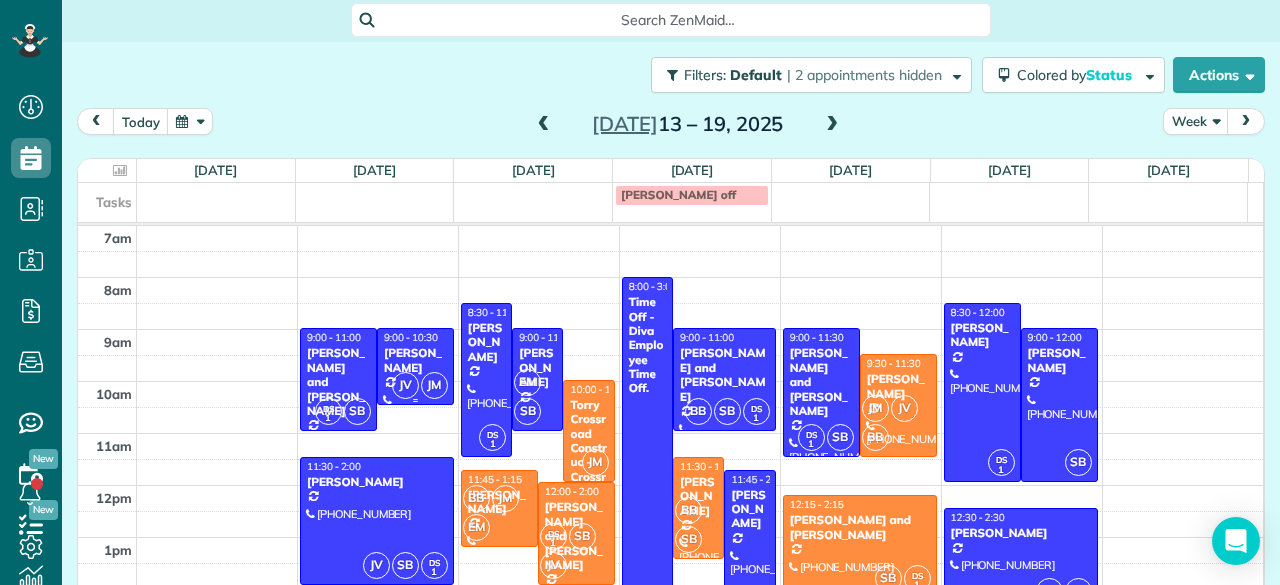 click on "JV JM" at bounding box center (420, 385) 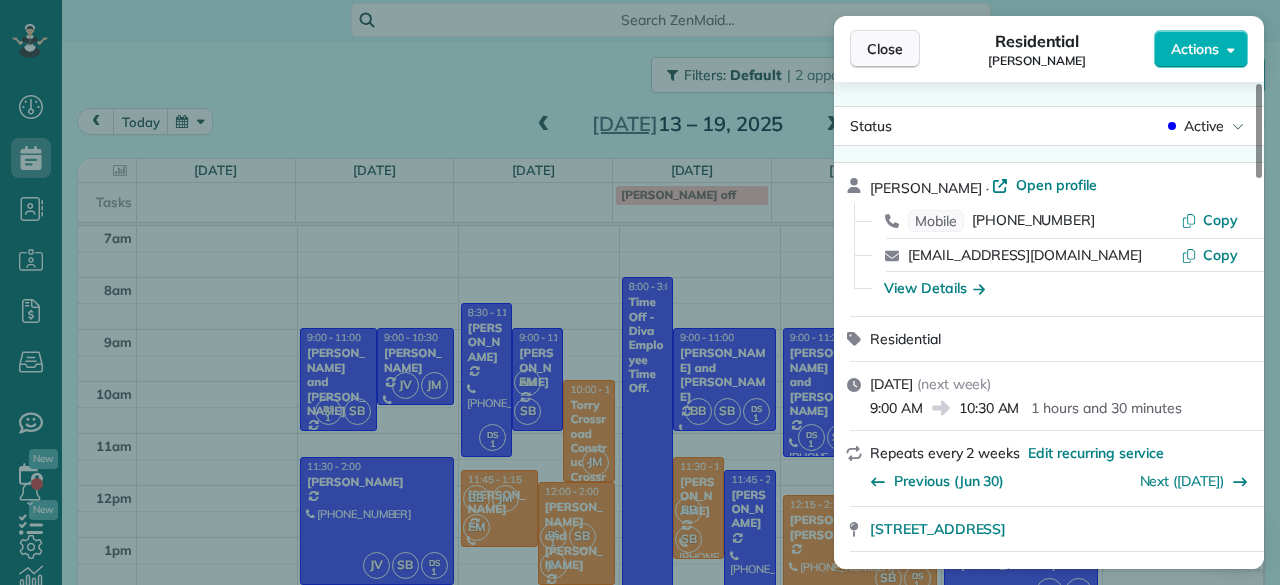 click on "Close" at bounding box center (885, 49) 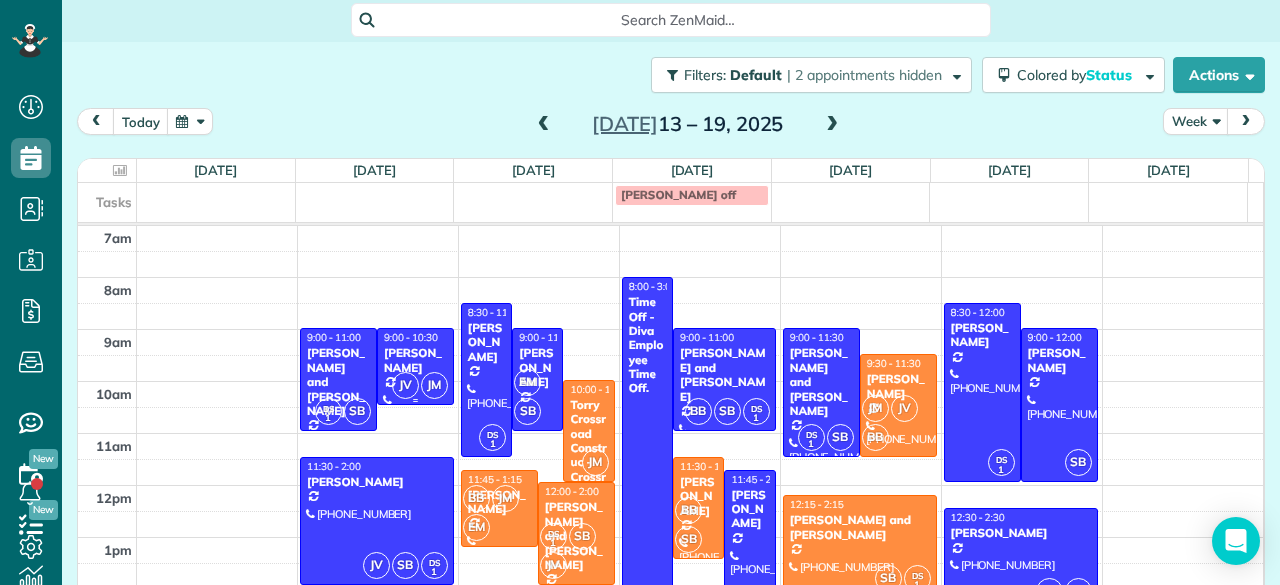 click on "JV" at bounding box center (405, 385) 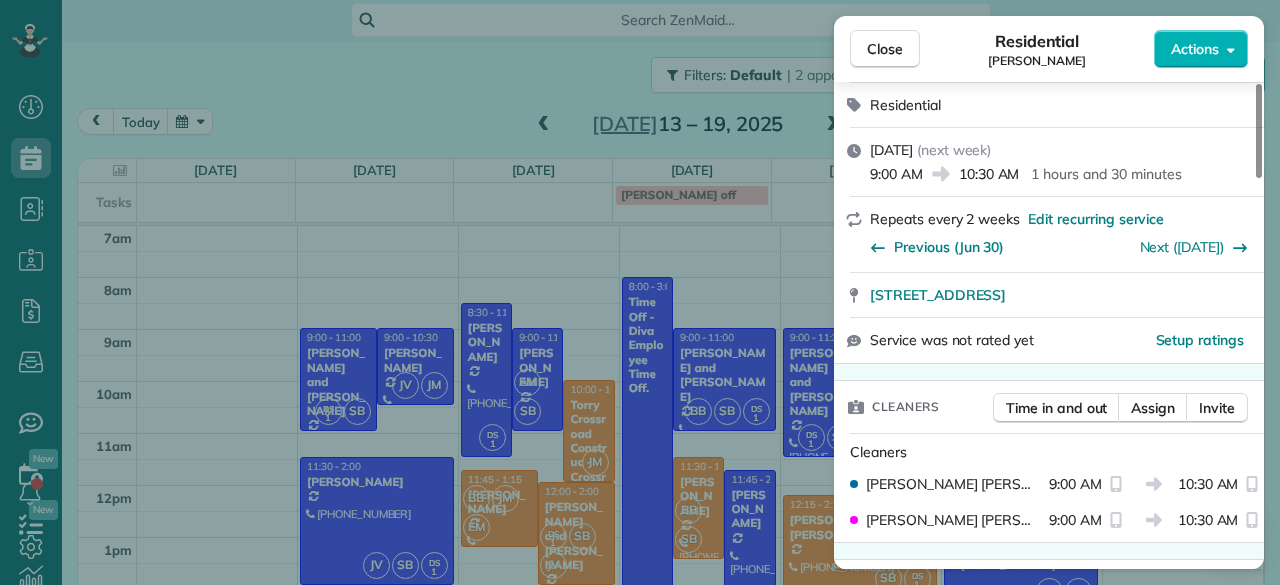 scroll, scrollTop: 245, scrollLeft: 0, axis: vertical 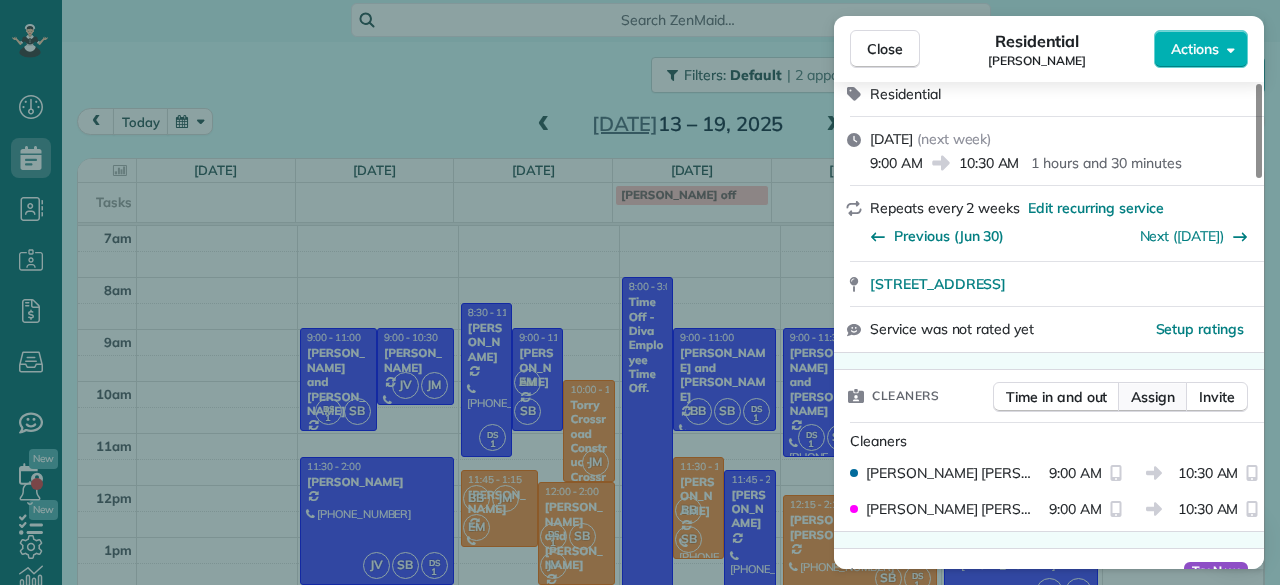 click on "Assign" at bounding box center [1153, 397] 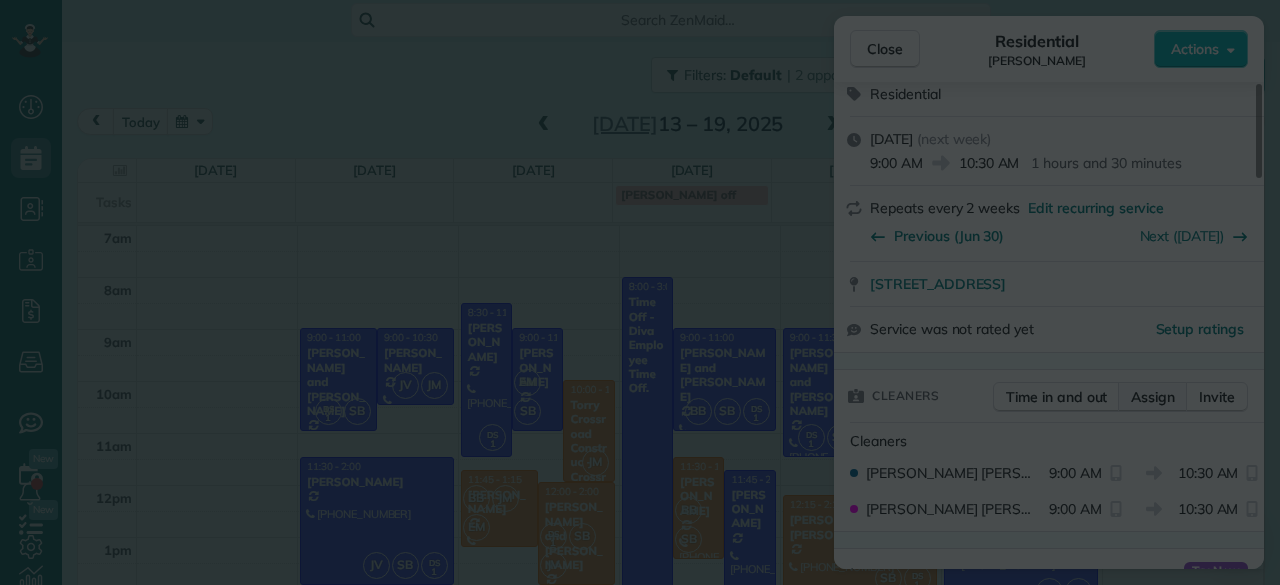 scroll, scrollTop: 0, scrollLeft: 0, axis: both 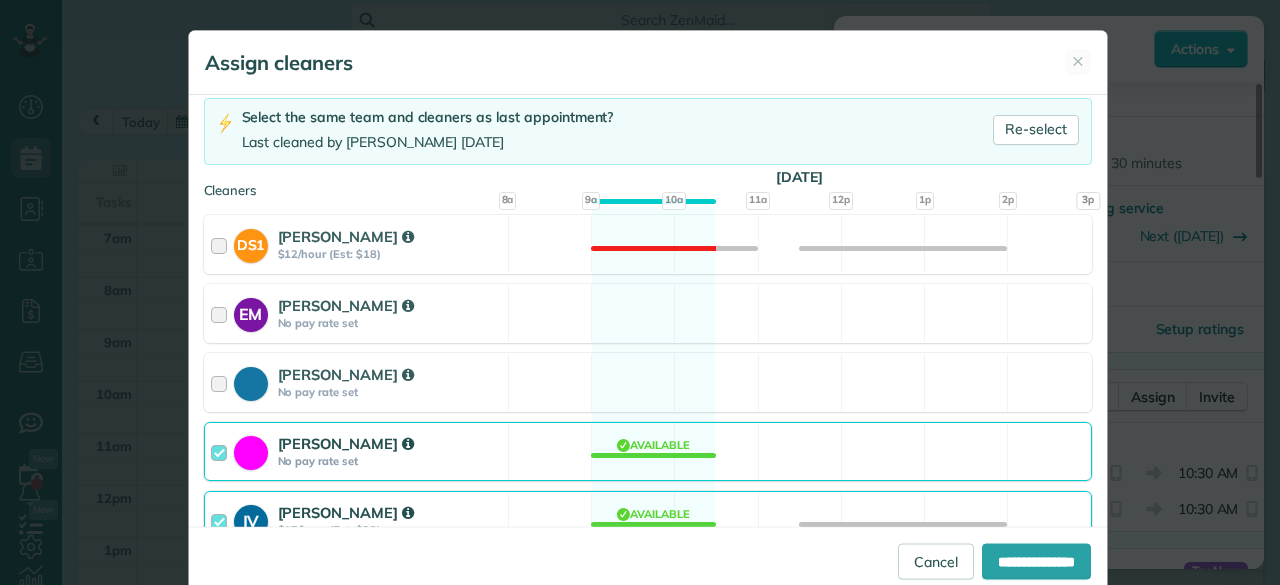click on "[PERSON_NAME]" at bounding box center [390, 512] 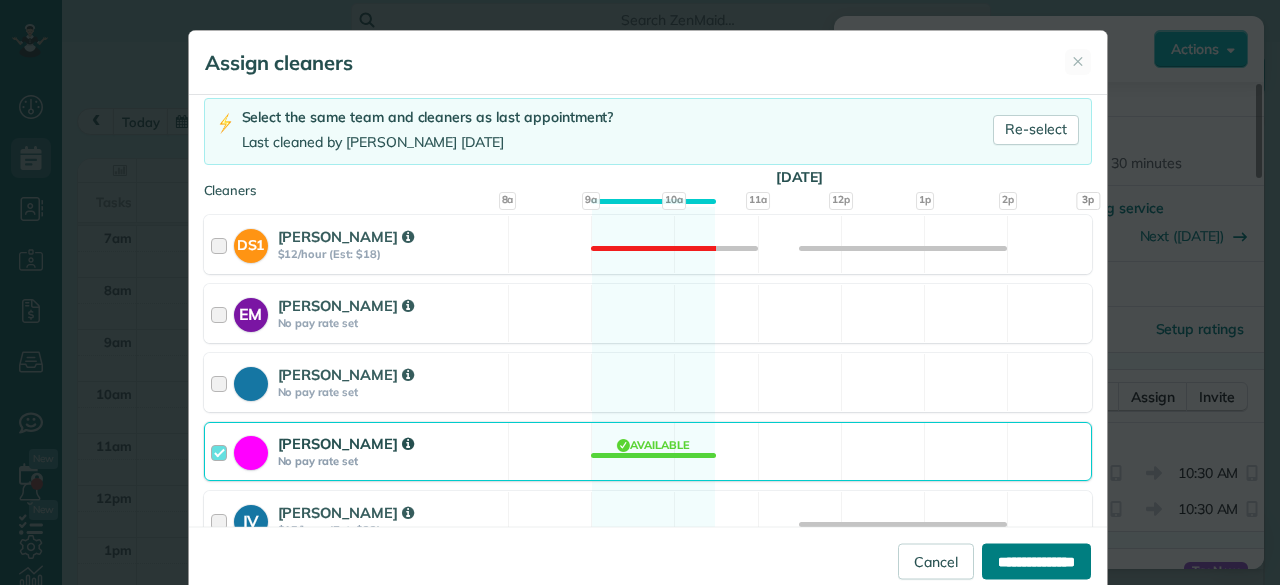 click on "**********" at bounding box center [1036, 561] 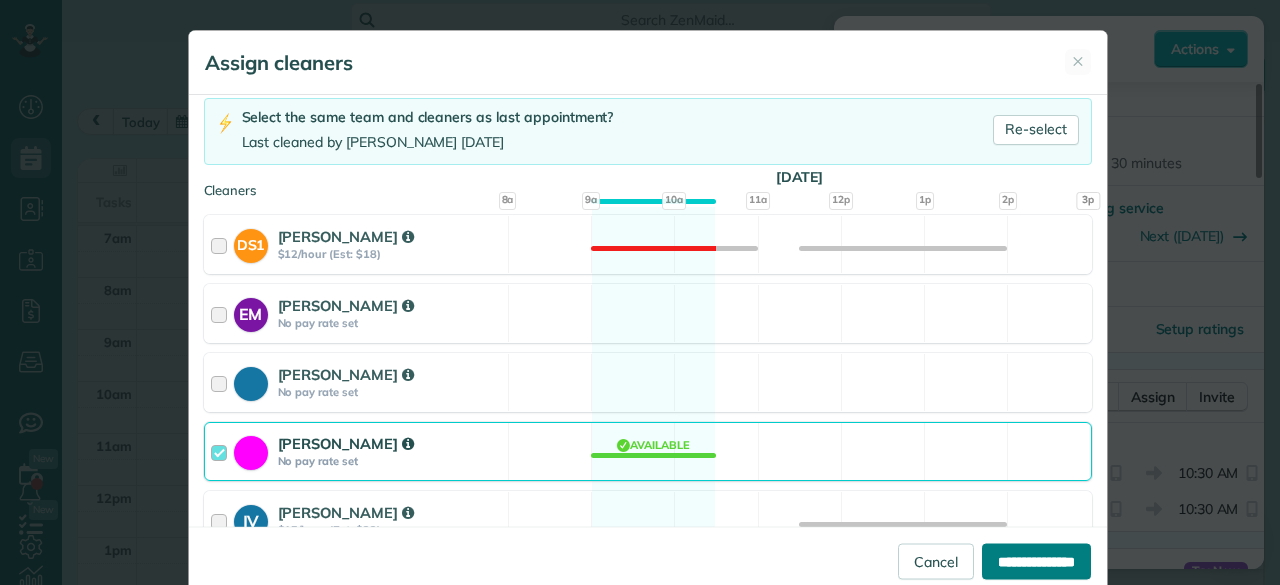 type on "**********" 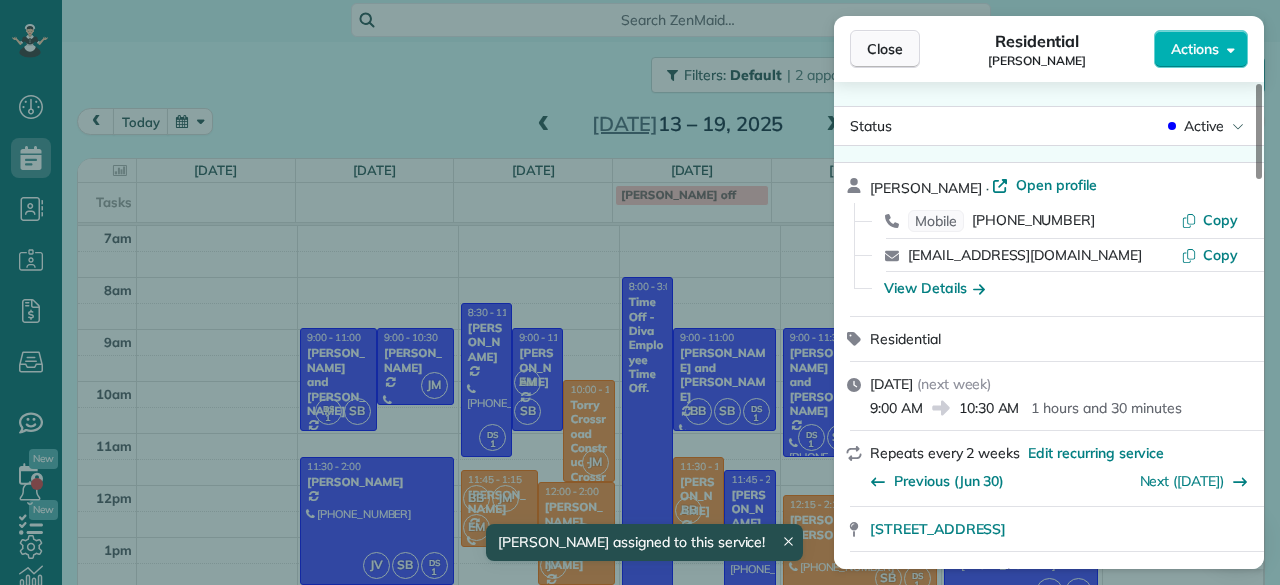 click on "Close" at bounding box center [885, 49] 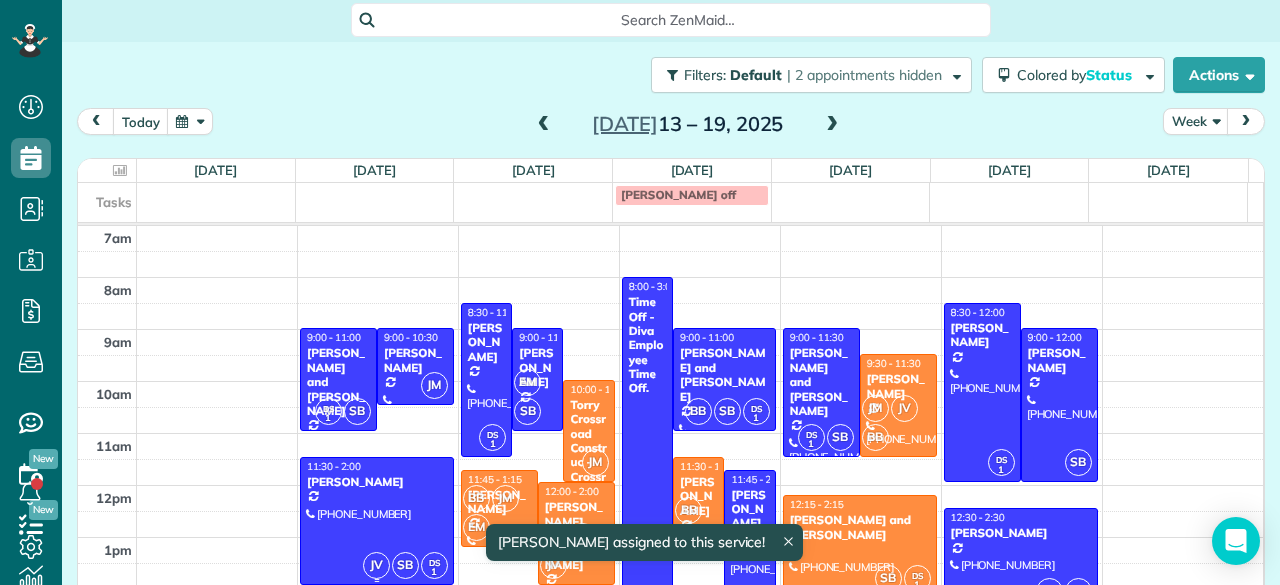 click at bounding box center [377, 521] 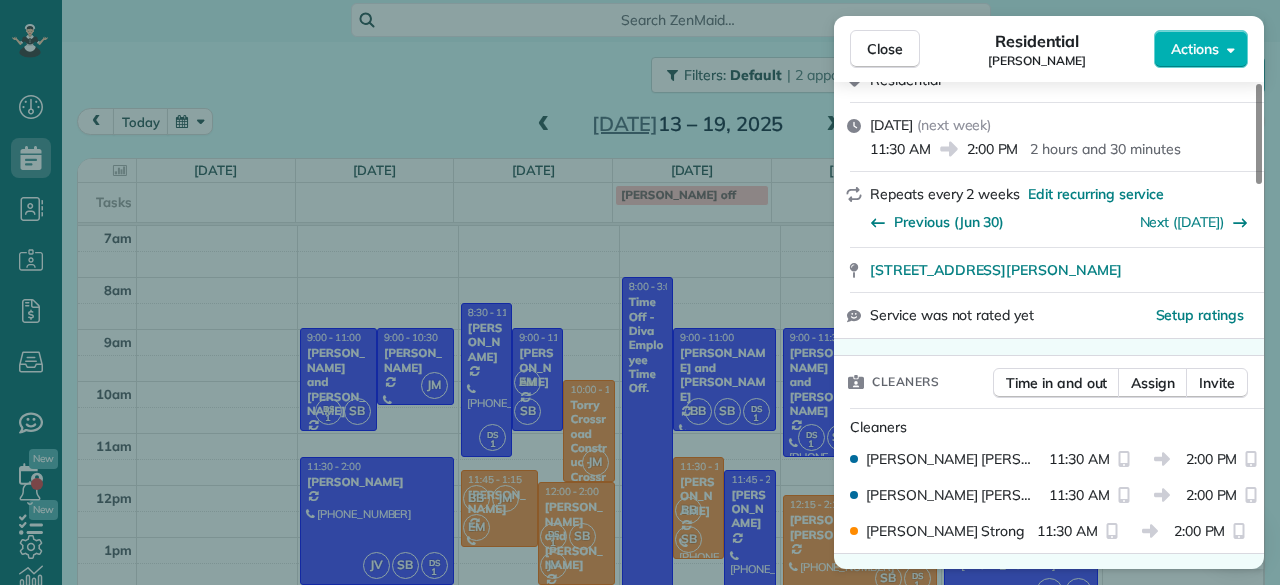 scroll, scrollTop: 260, scrollLeft: 0, axis: vertical 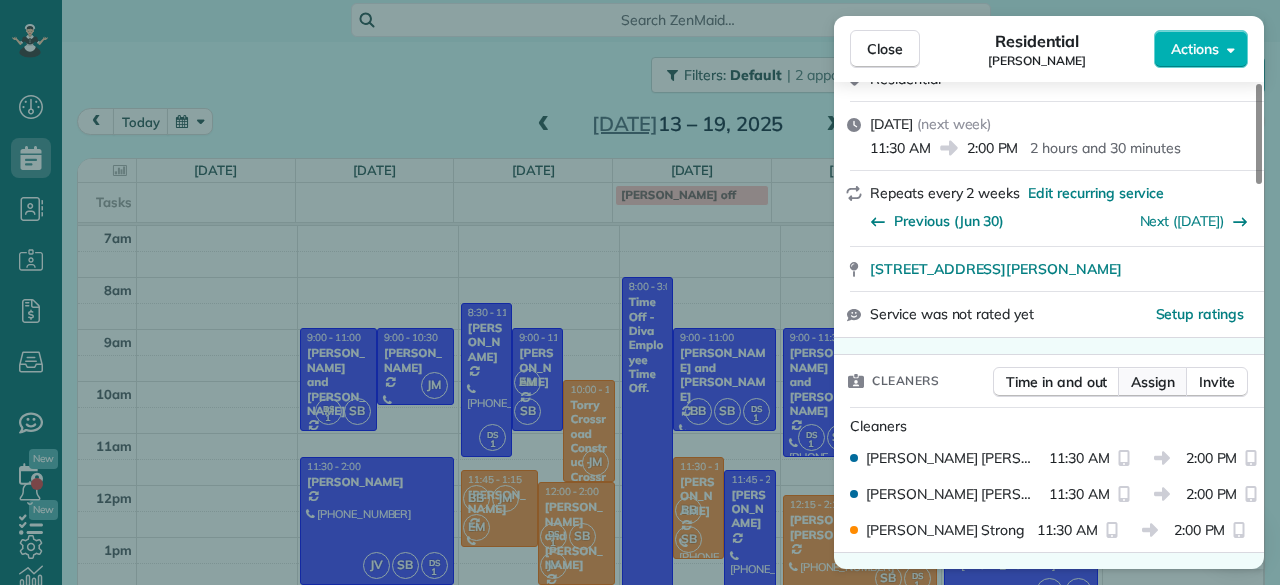 click on "Assign" at bounding box center (1153, 382) 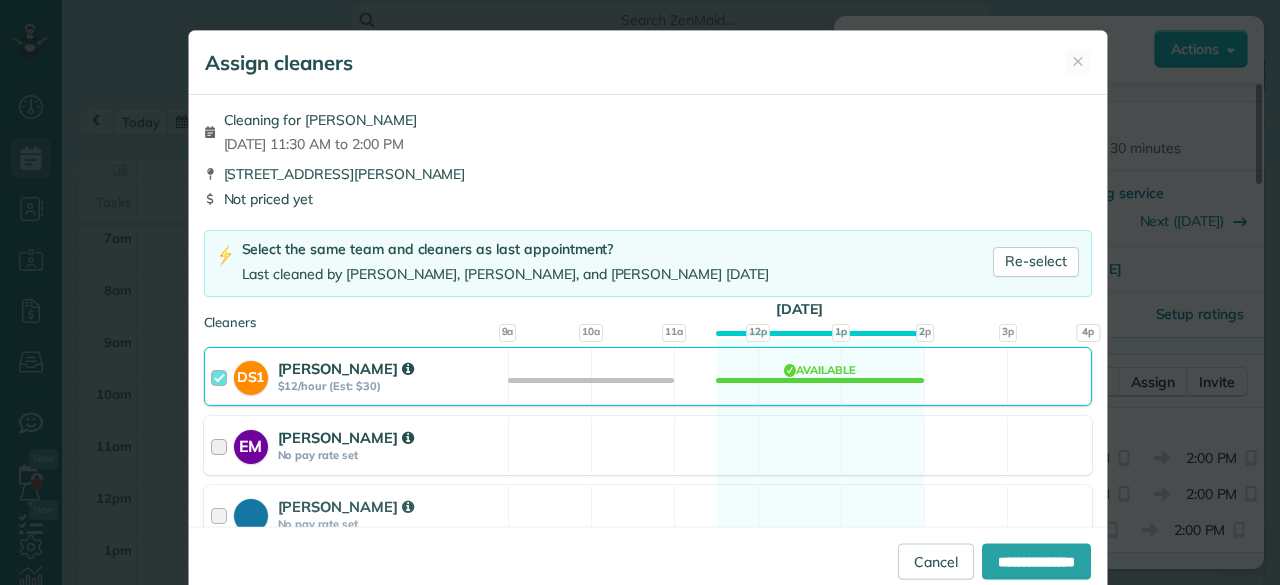 scroll, scrollTop: 256, scrollLeft: 0, axis: vertical 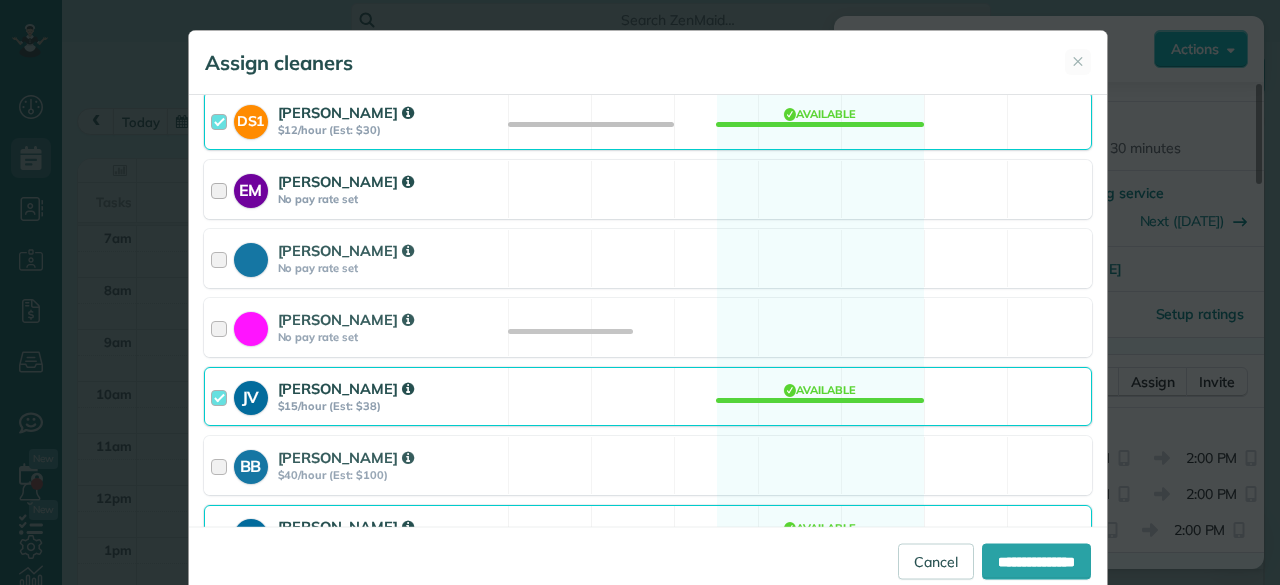 click on "[PERSON_NAME]" at bounding box center (390, 181) 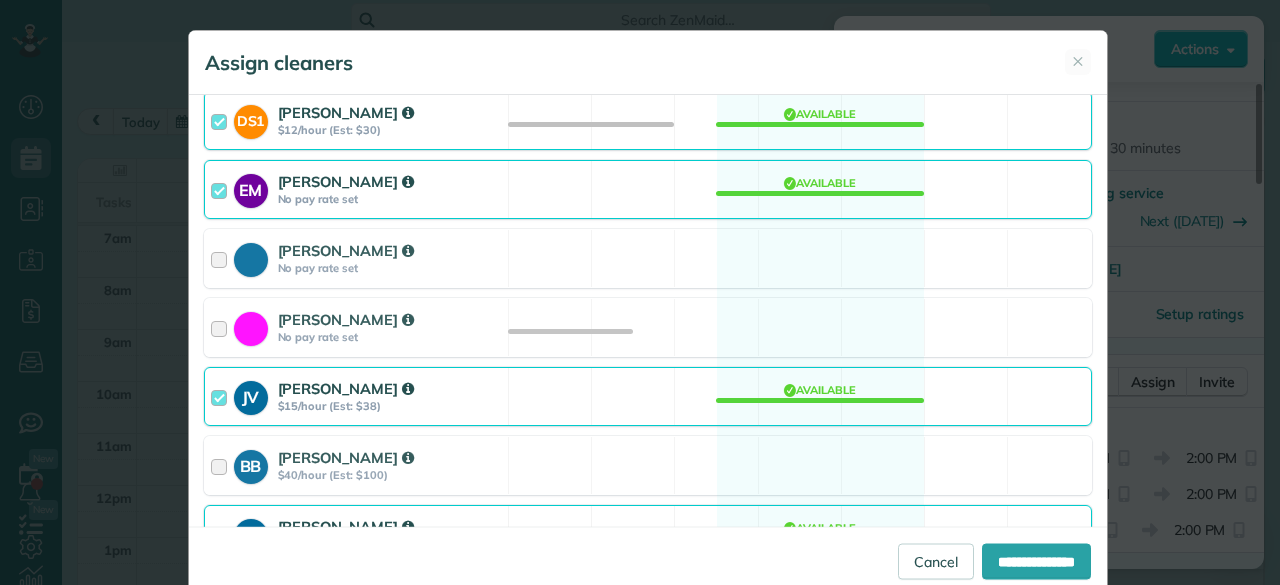 click on "[PERSON_NAME]" at bounding box center [390, 388] 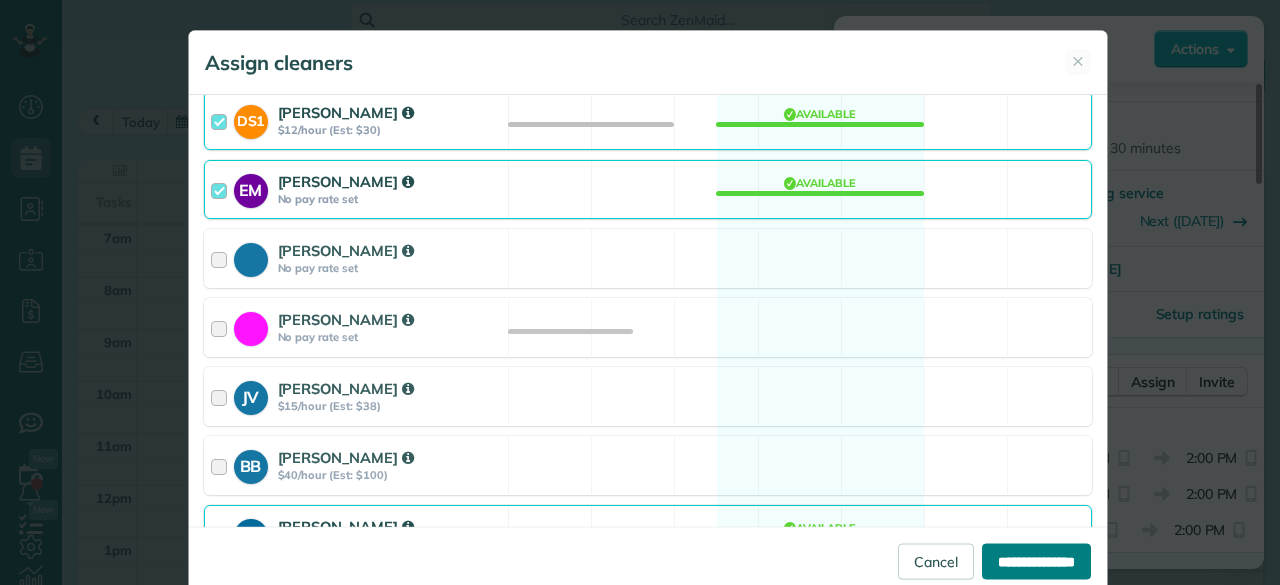 click on "**********" at bounding box center (1036, 561) 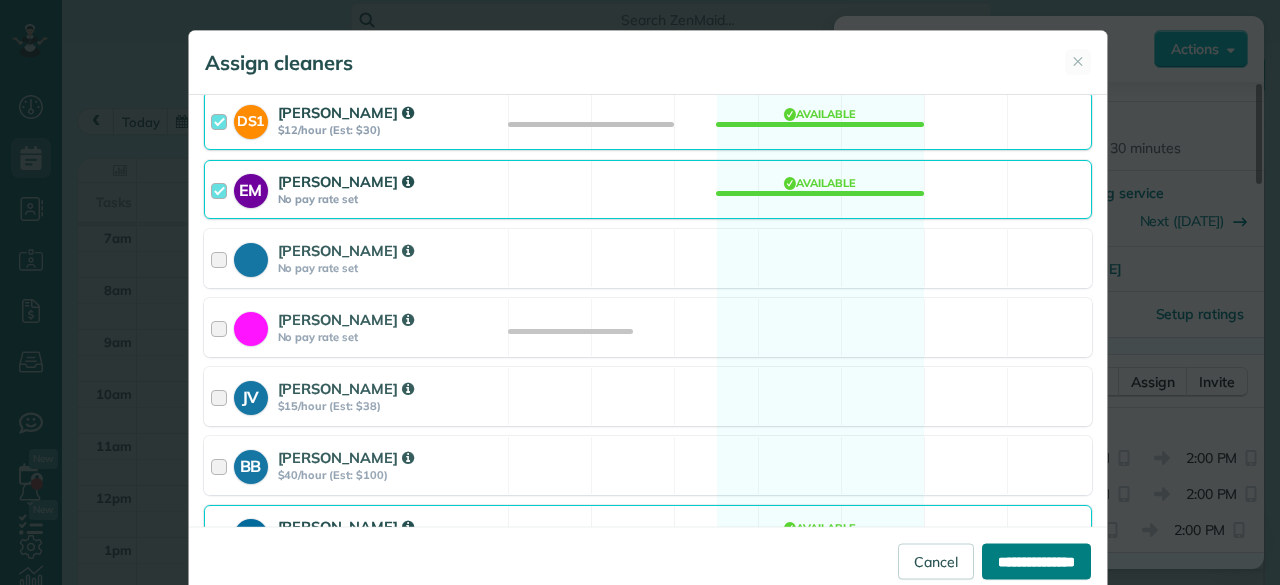 type on "**********" 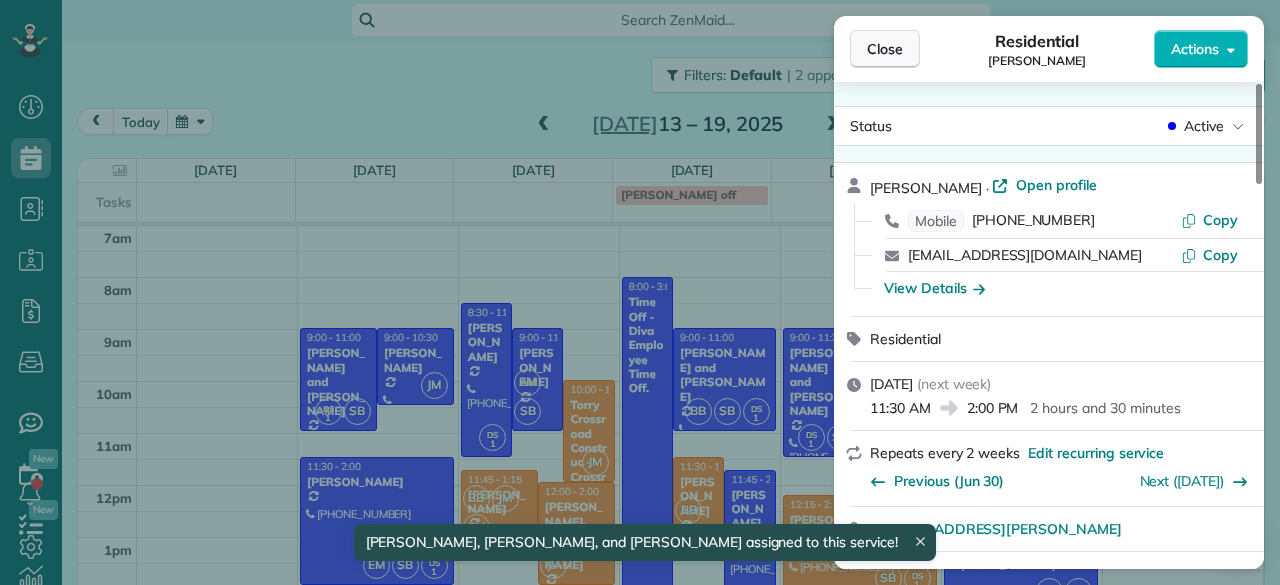 click on "Close" at bounding box center [885, 49] 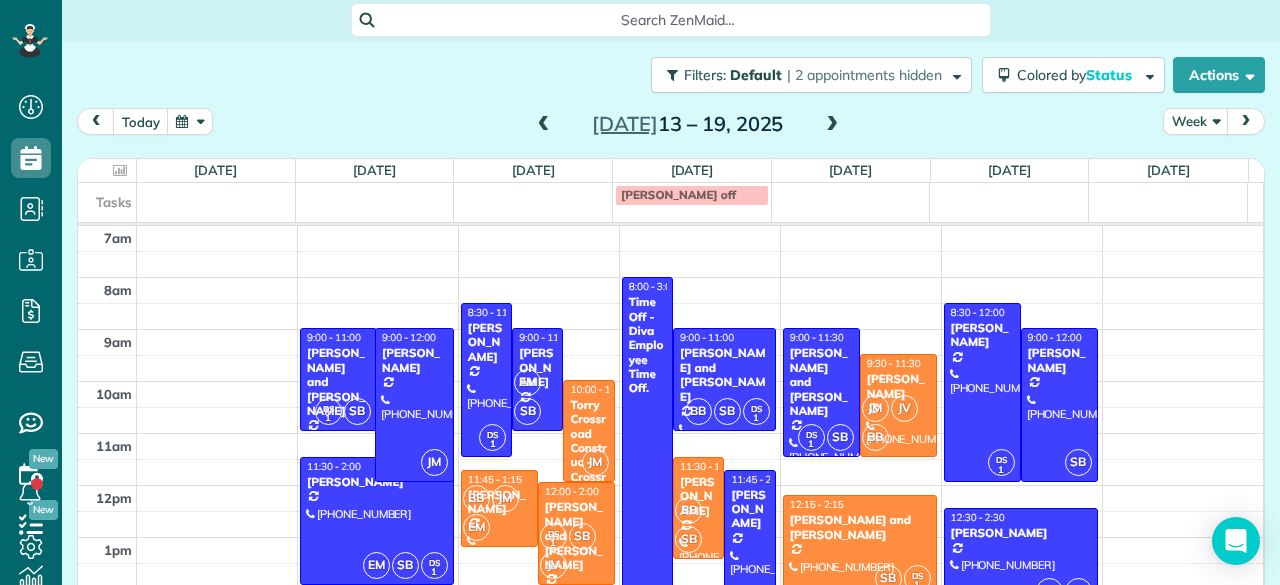 drag, startPoint x: 389, startPoint y: 403, endPoint x: 394, endPoint y: 470, distance: 67.18631 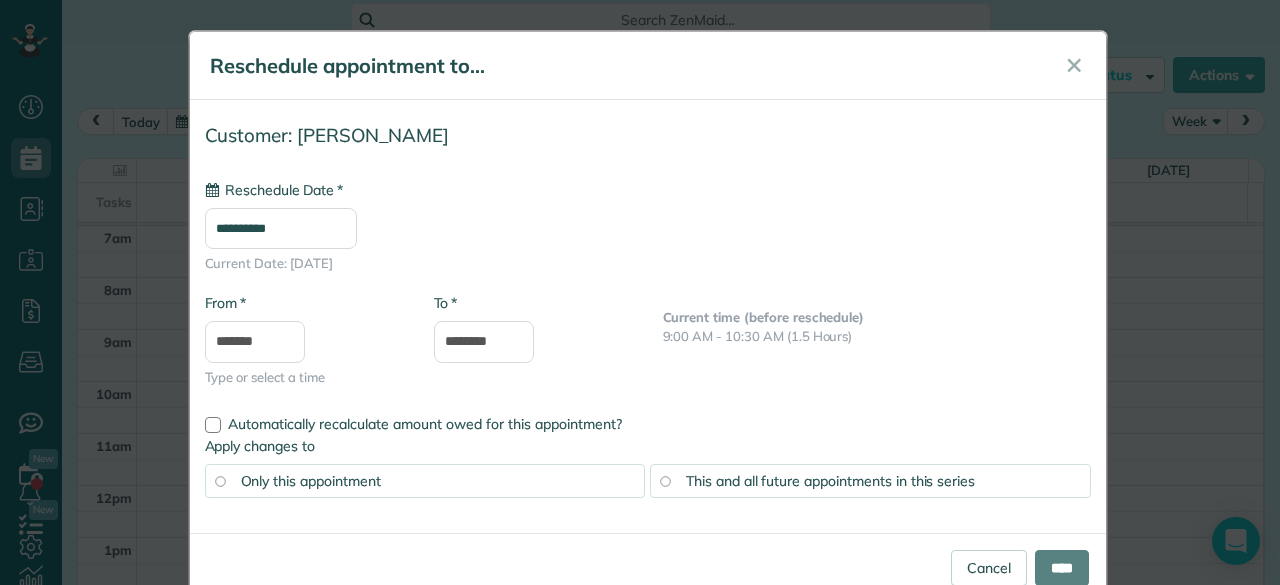 type on "**********" 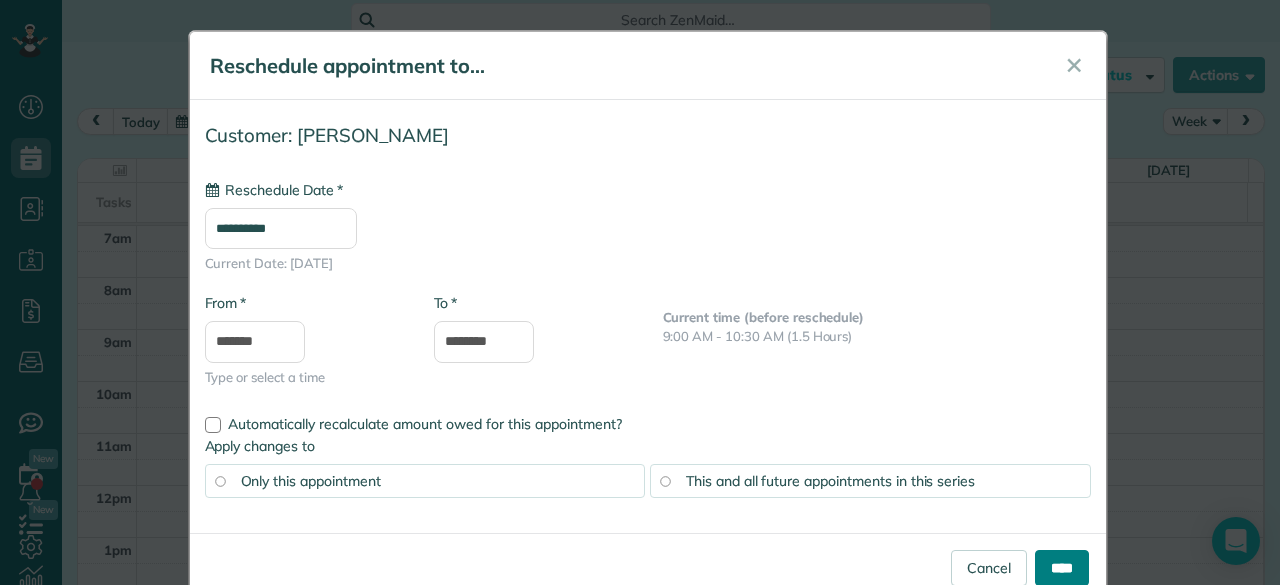 click on "****" at bounding box center [1062, 568] 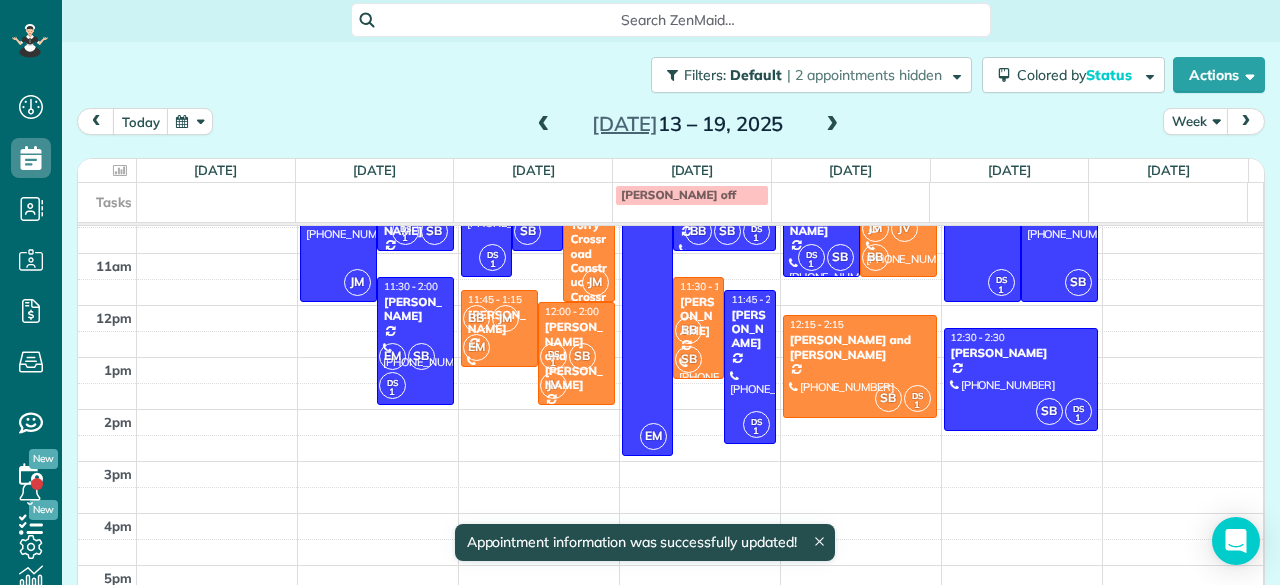 scroll, scrollTop: 140, scrollLeft: 0, axis: vertical 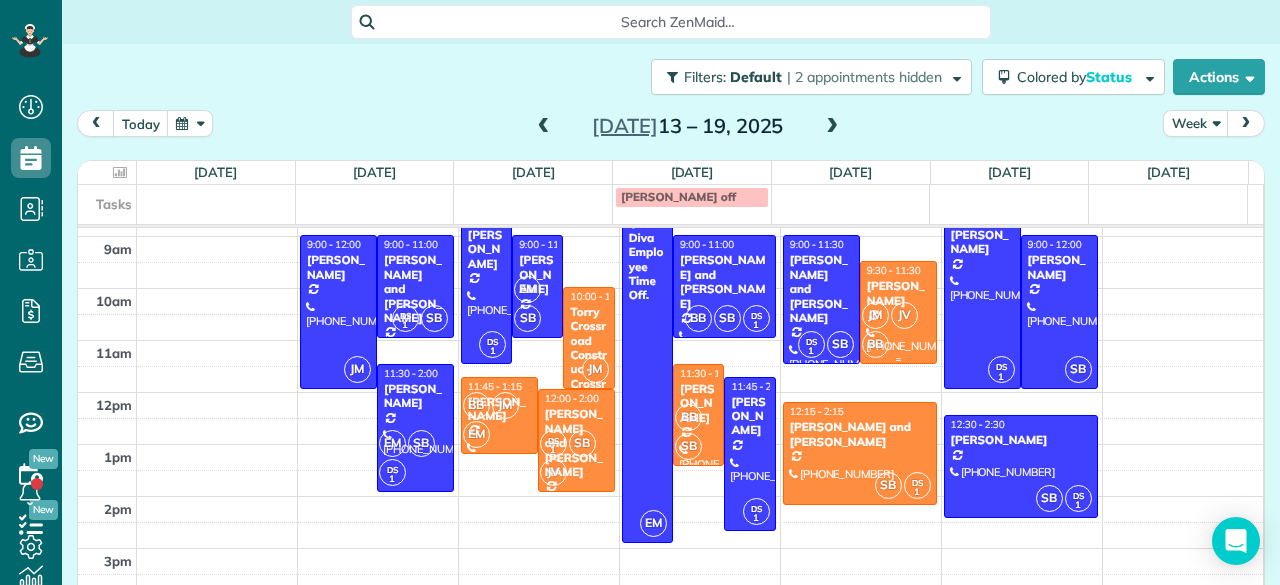 click on "JV" at bounding box center [904, 315] 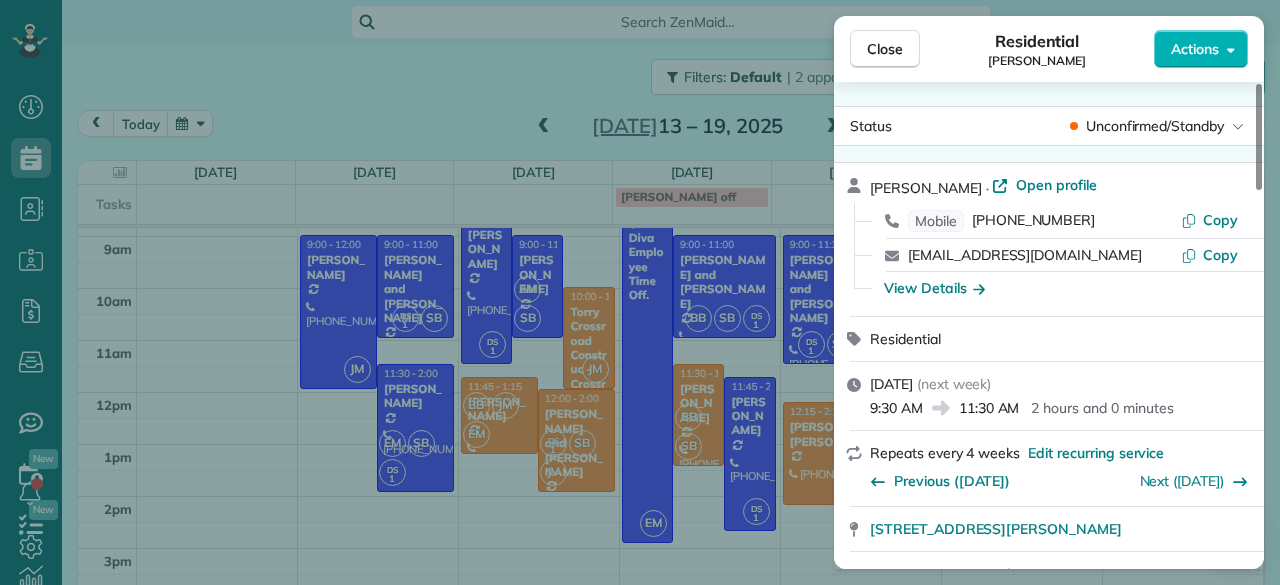 scroll, scrollTop: 178, scrollLeft: 0, axis: vertical 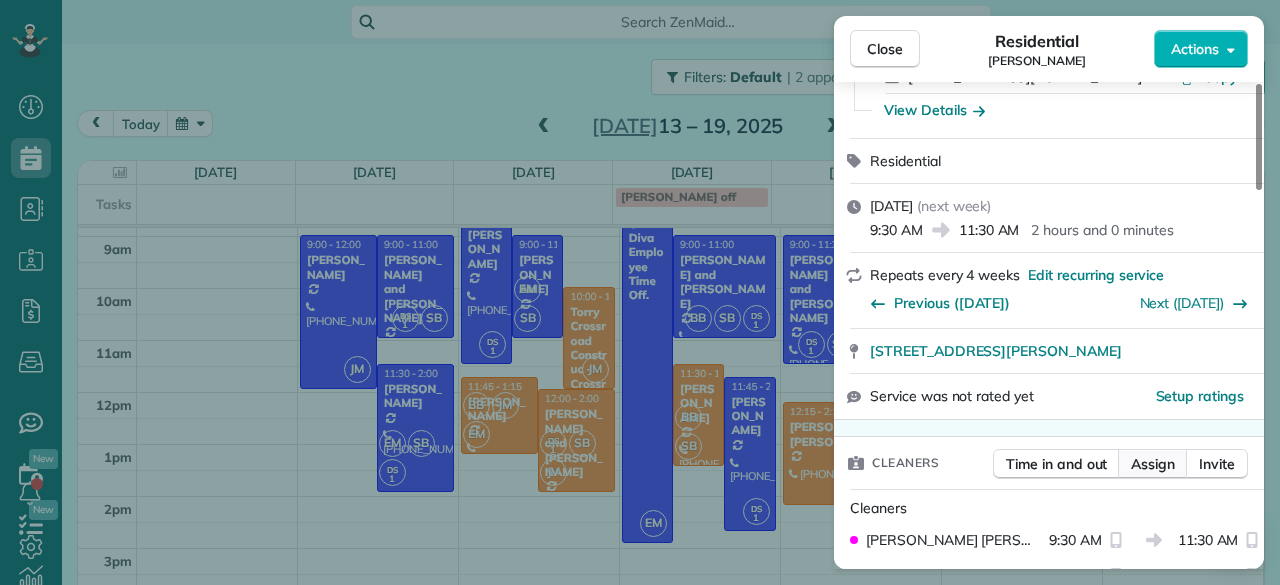 click on "Assign" at bounding box center (1153, 464) 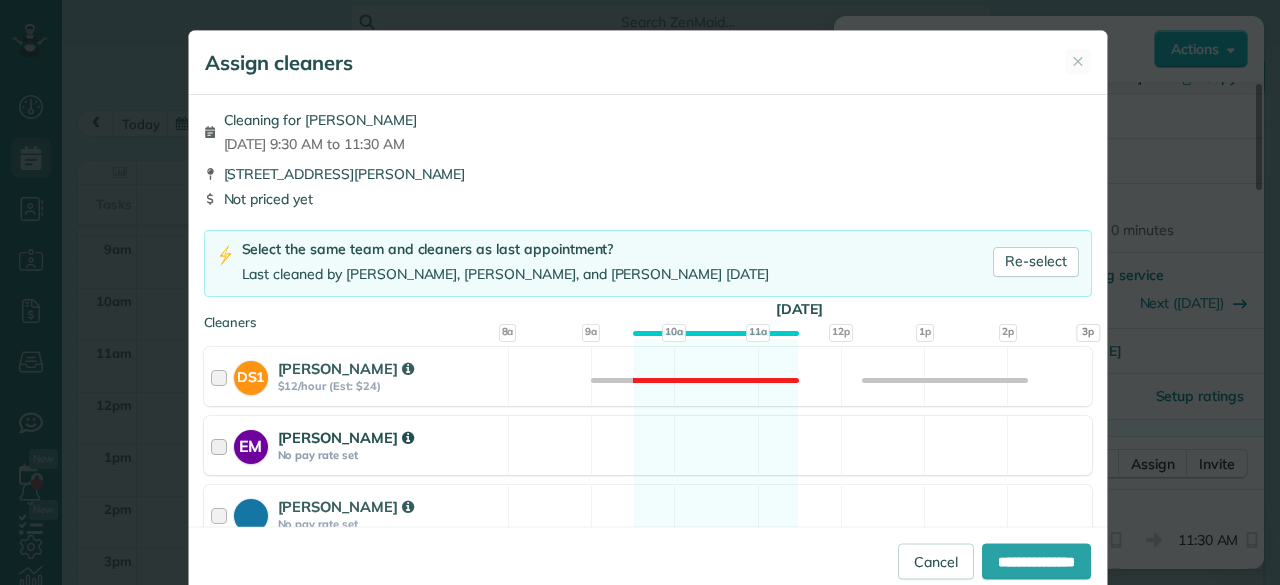 click on "No pay rate set" at bounding box center [390, 455] 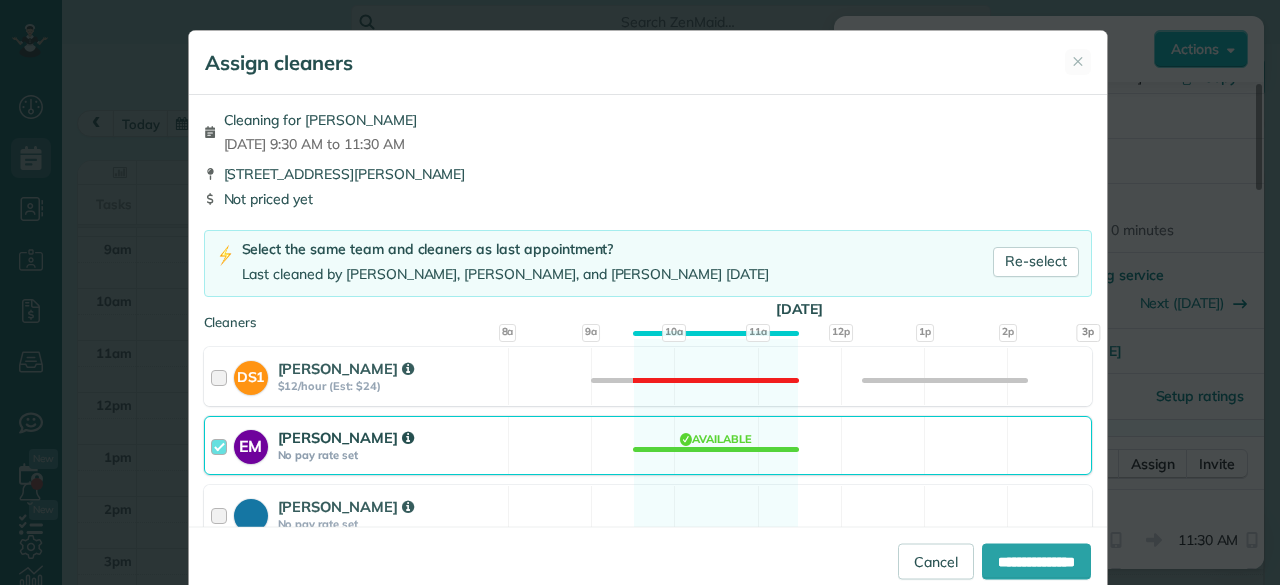 scroll, scrollTop: 201, scrollLeft: 0, axis: vertical 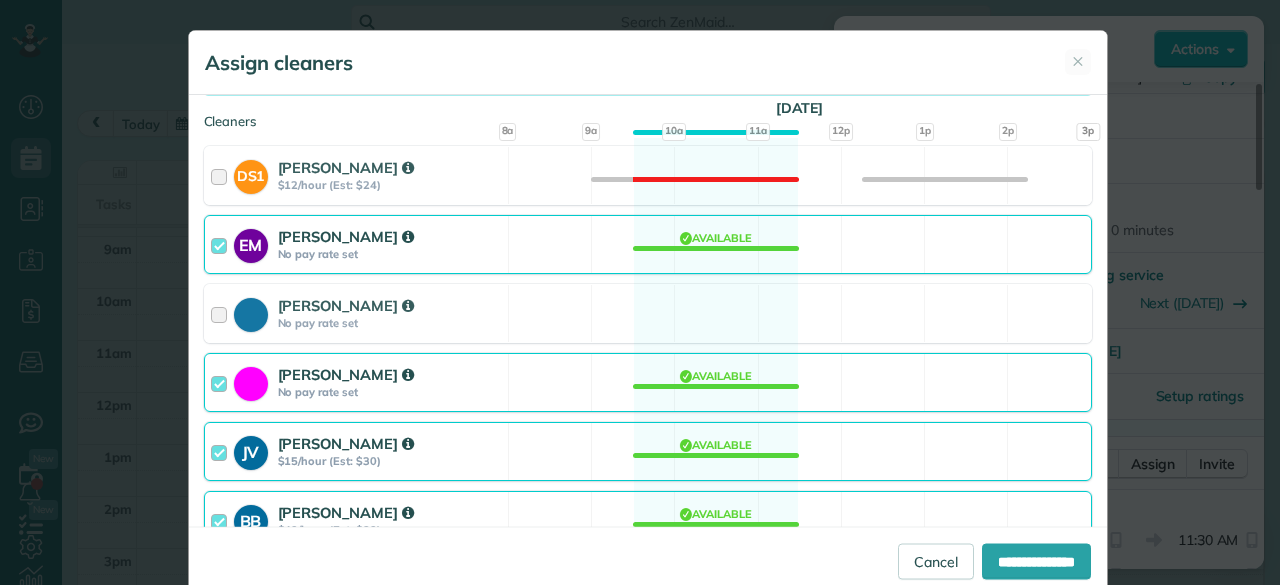 click on "JV
[PERSON_NAME]
$15/hour (Est: $30)
Available" at bounding box center (648, 451) 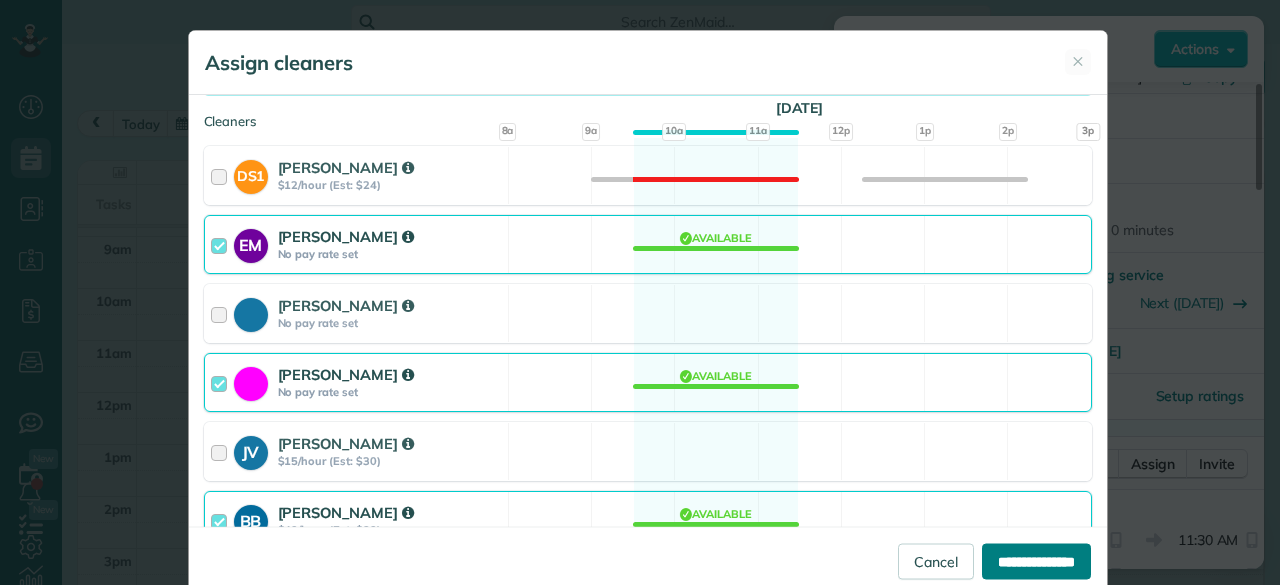click on "**********" at bounding box center (1036, 561) 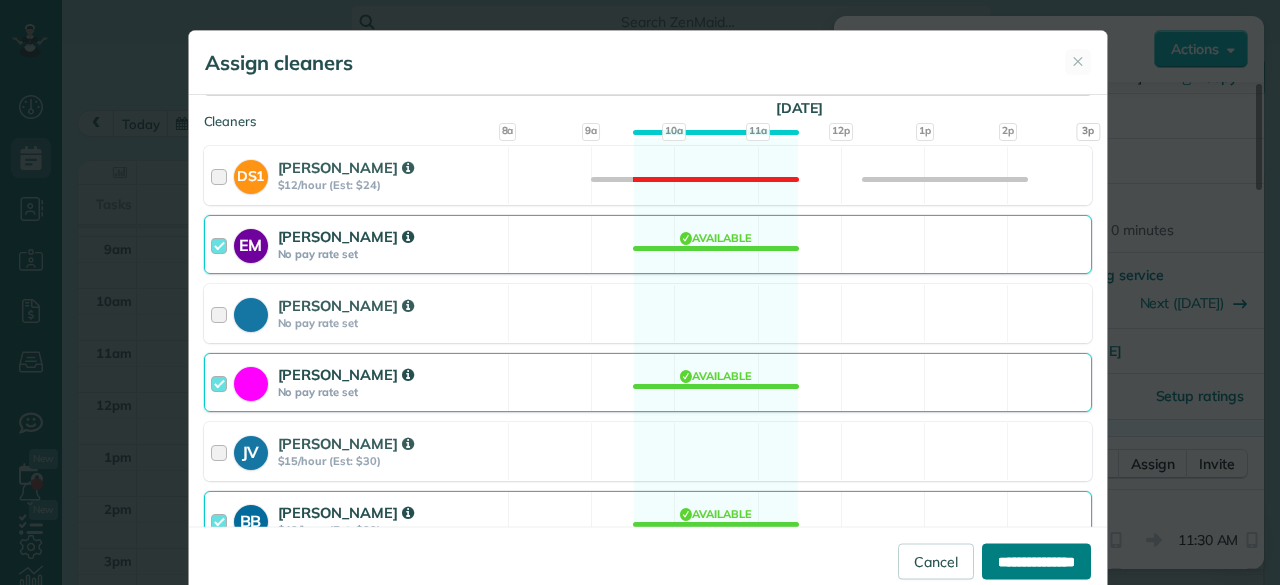 type on "**********" 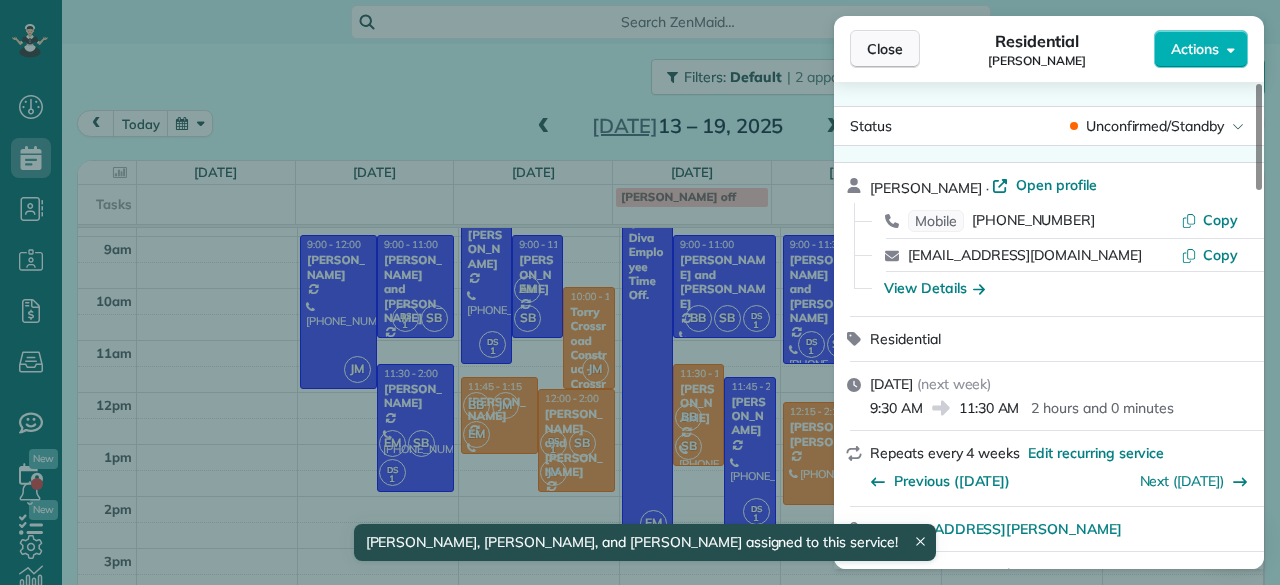 click on "Close" at bounding box center (885, 49) 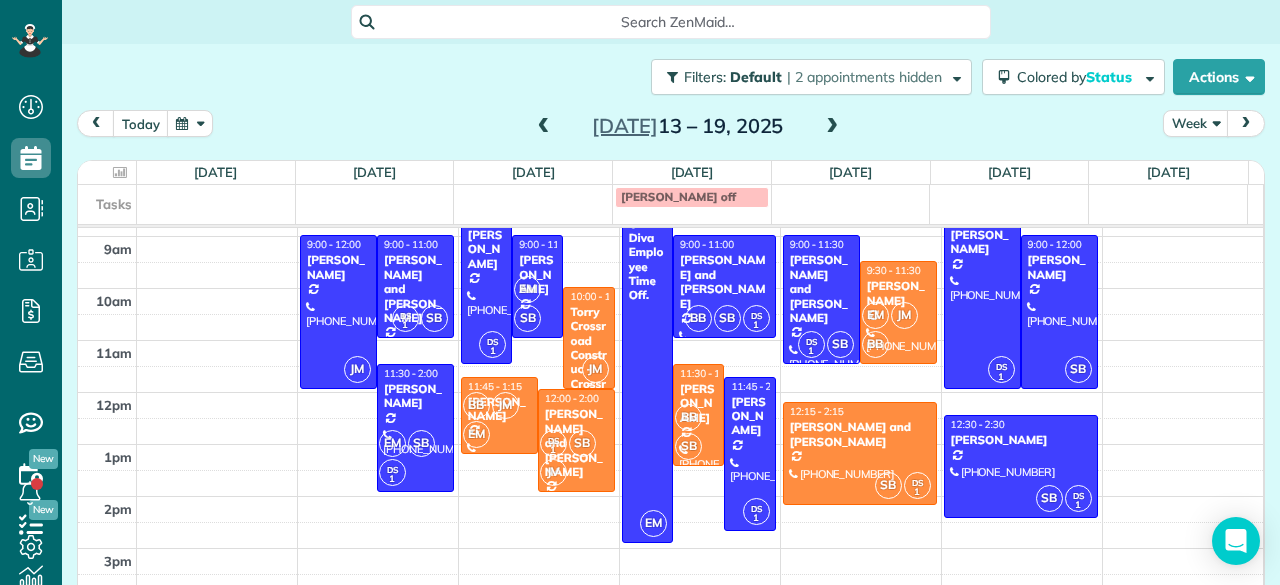 click on "Torry Crossroad Construc - Crossroad Contruction" at bounding box center [588, 369] 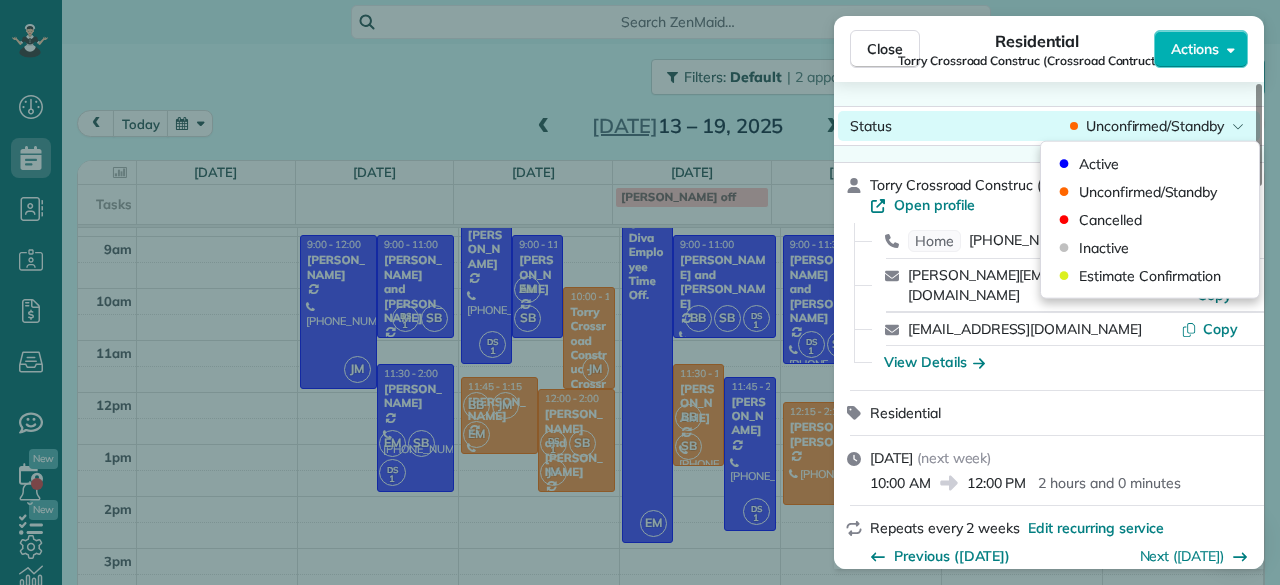 click on "Close Residential Torry Crossroad Construc (Crossroad Contruction) Actions Status Unconfirmed/Standby Torry Crossroad Construc (Crossroad Contruction) · Open profile Home [PHONE_NUMBER] Copy [PERSON_NAME][EMAIL_ADDRESS][DOMAIN_NAME] Copy [DOMAIN_NAME][EMAIL_ADDRESS][DOMAIN_NAME] Copy View Details Residential [DATE] ( next week ) 10:00 AM 12:00 PM 2 hours and 0 minutes Repeats every 2 weeks Edit recurring service Previous ([DATE]) Next ([DATE]) [STREET_ADDRESS] Service was not rated yet Setup ratings Cleaners Time in and out Assign Invite Cleaners [PERSON_NAME] 10:00 AM 12:00 PM Checklist Try Now Keep this appointment up to your standards. Stay on top of every detail, keep your cleaners organised, and your client happy. Assign a checklist Watch a 5 min demo Billing Billing actions Price $0.00 Overcharge $0.00 Discount $0.00 Coupon discount - Primary tax - Secondary tax - Total appointment price $0.00 Tips collected New feature! $0.00 [PERSON_NAME] as paid Total including tip $0.00 Get paid online in no-time! Notes" at bounding box center (640, 0) 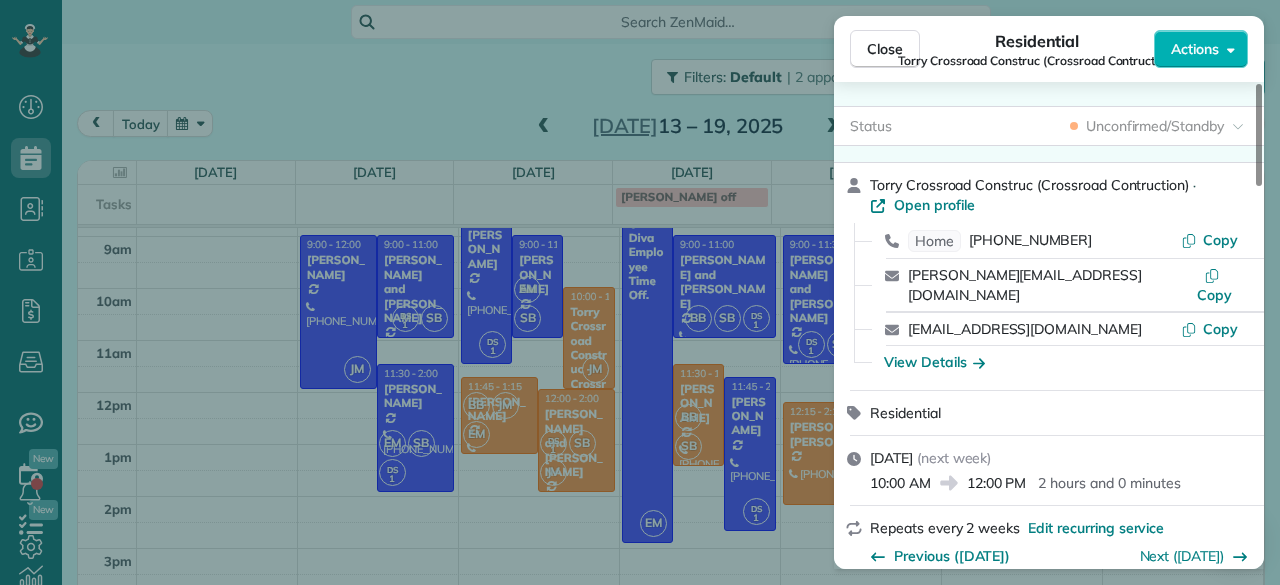 click on "Status Unconfirmed/Standby Torry Crossroad Construc (Crossroad Contruction) · Open profile Home [PHONE_NUMBER] Copy [PERSON_NAME][EMAIL_ADDRESS][DOMAIN_NAME] Copy [DOMAIN_NAME][EMAIL_ADDRESS][DOMAIN_NAME] Copy View Details Residential [DATE] ( next week ) 10:00 AM 12:00 PM 2 hours and 0 minutes Repeats every 2 weeks Edit recurring service Previous ([DATE]) Next ([DATE]) [STREET_ADDRESS] Service was not rated yet Setup ratings Cleaners Time in and out Assign Invite Cleaners [PERSON_NAME] 10:00 AM 12:00 PM Checklist Try Now Keep this appointment up to your standards. Stay on top of every detail, keep your cleaners organised, and your client happy. Assign a checklist Watch a 5 min demo Billing Billing actions Price $0.00 Overcharge $0.00 Discount $0.00 Coupon discount - Primary tax - Secondary tax - Total appointment price $0.00 Tips collected New feature! $0.00 [PERSON_NAME] as paid Total including tip $0.00 Get paid online in no-time! Send an invoice and reward your cleaners with tips Charge customer credit card 1" at bounding box center (1049, 1254) 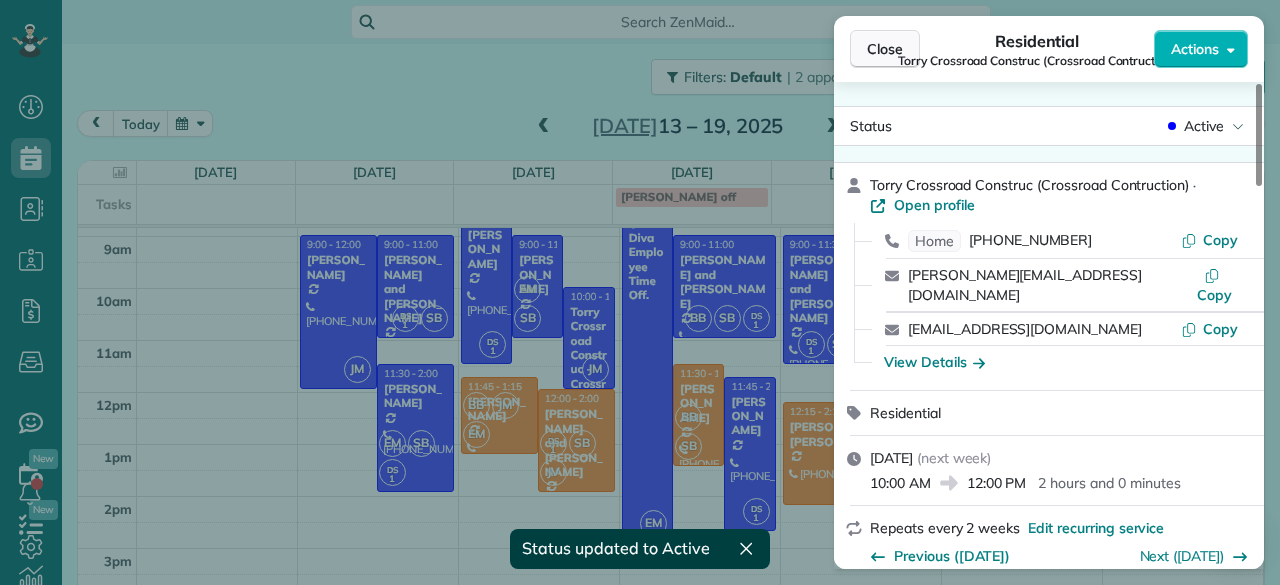 click on "Close" at bounding box center [885, 49] 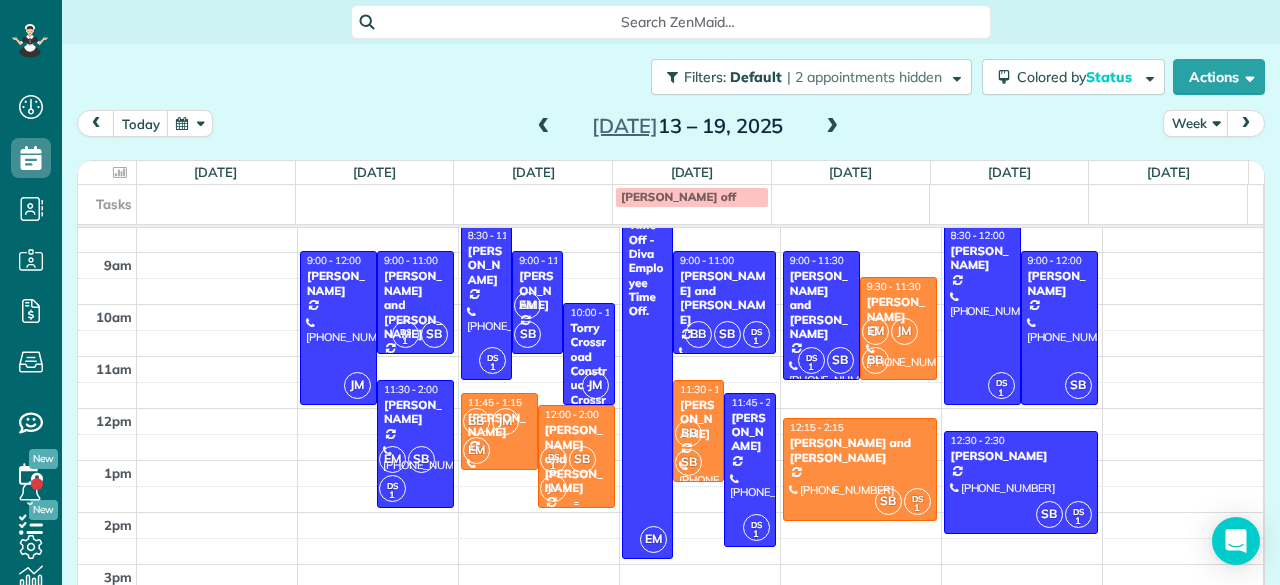 scroll, scrollTop: 80, scrollLeft: 0, axis: vertical 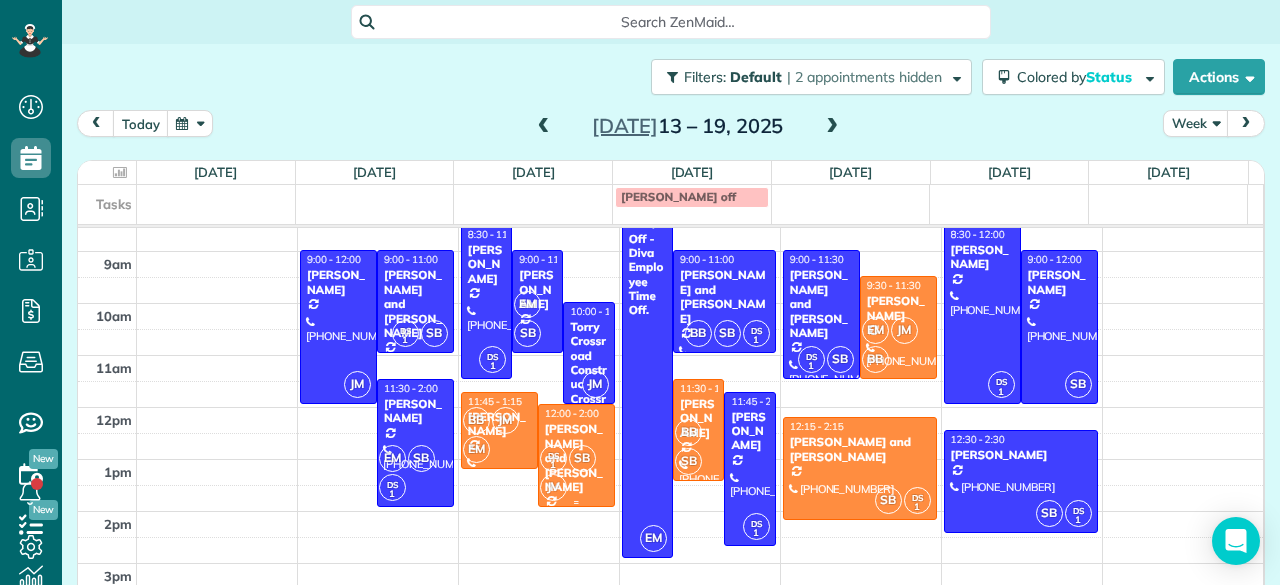 click on "SB" at bounding box center (582, 458) 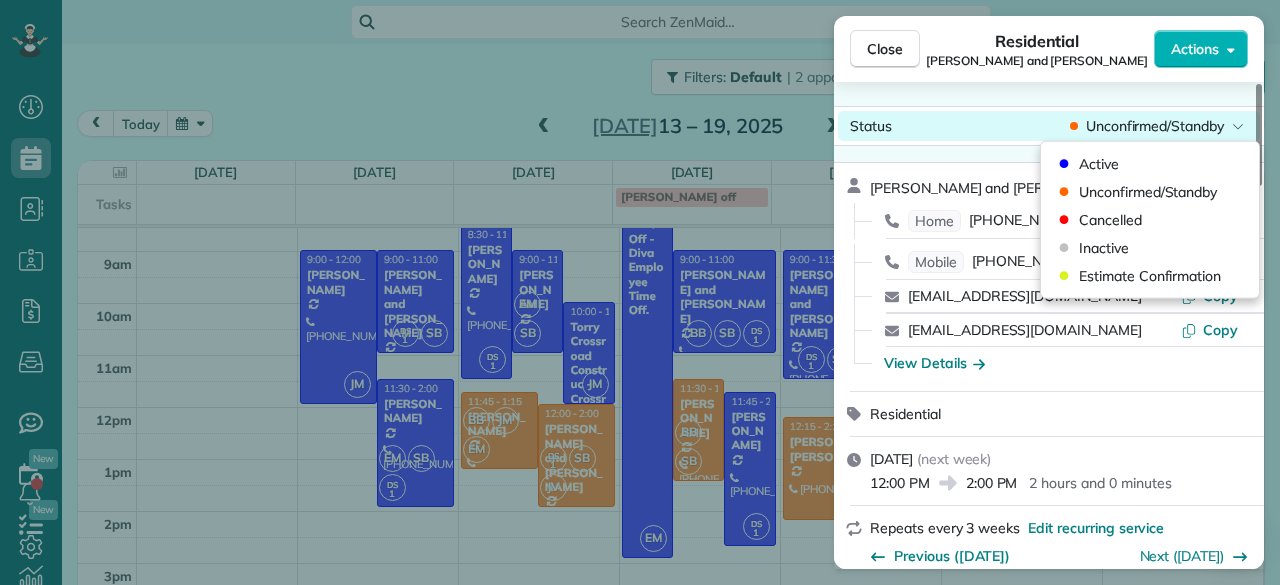 click on "Unconfirmed/Standby" at bounding box center [1155, 126] 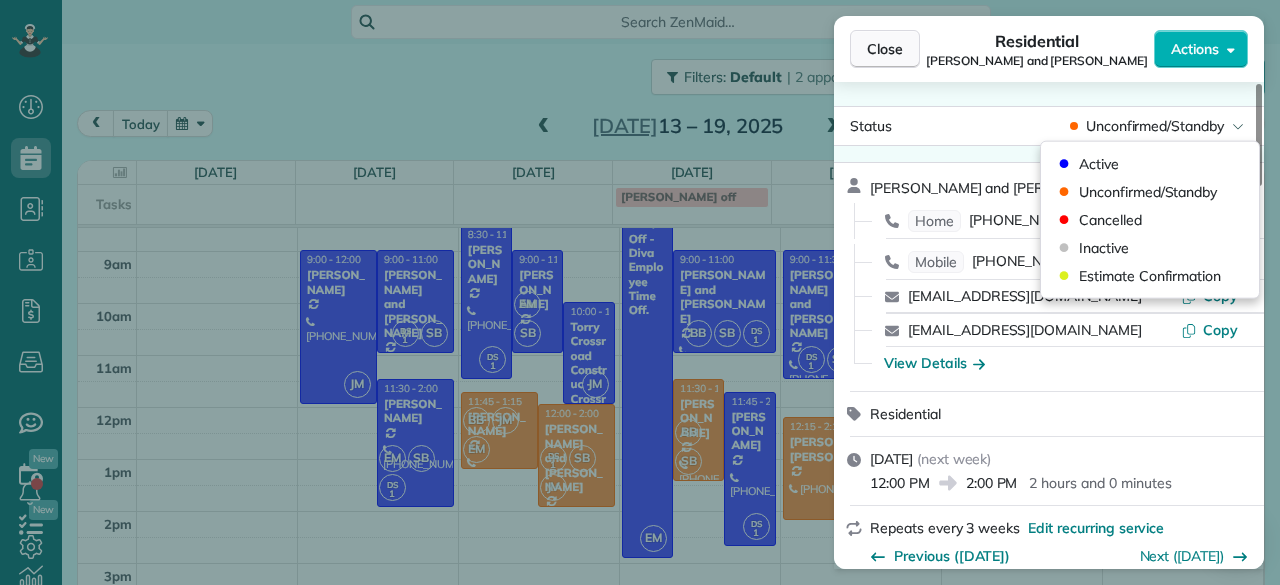 click on "Close" at bounding box center (885, 49) 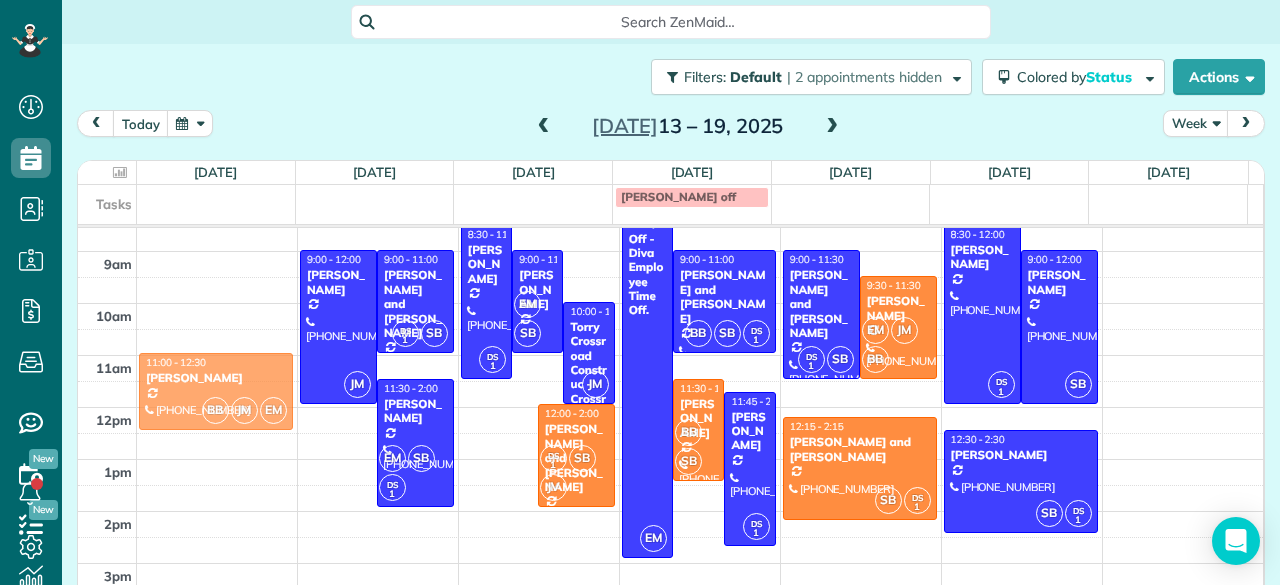 drag, startPoint x: 489, startPoint y: 417, endPoint x: 153, endPoint y: 378, distance: 338.25583 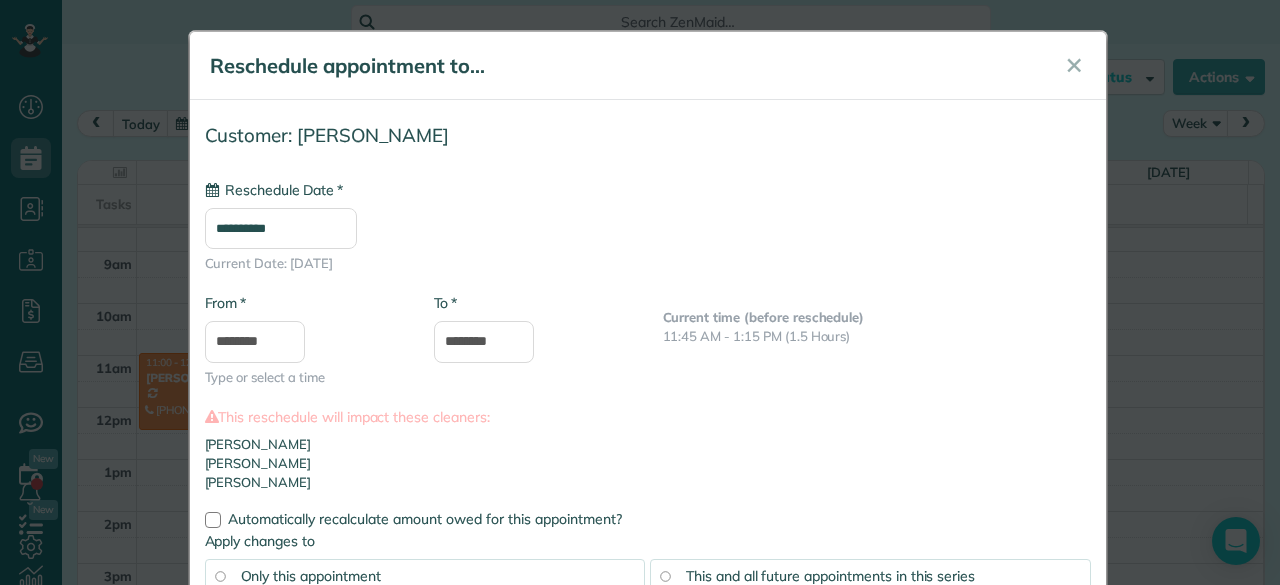 type on "**********" 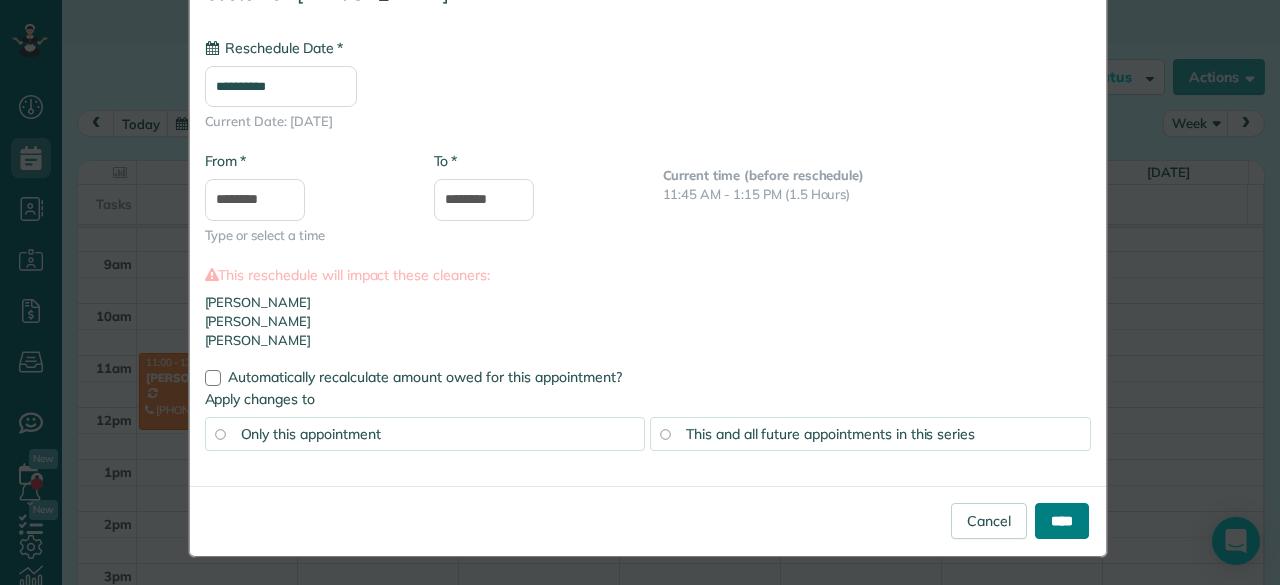 click on "****" at bounding box center (1062, 521) 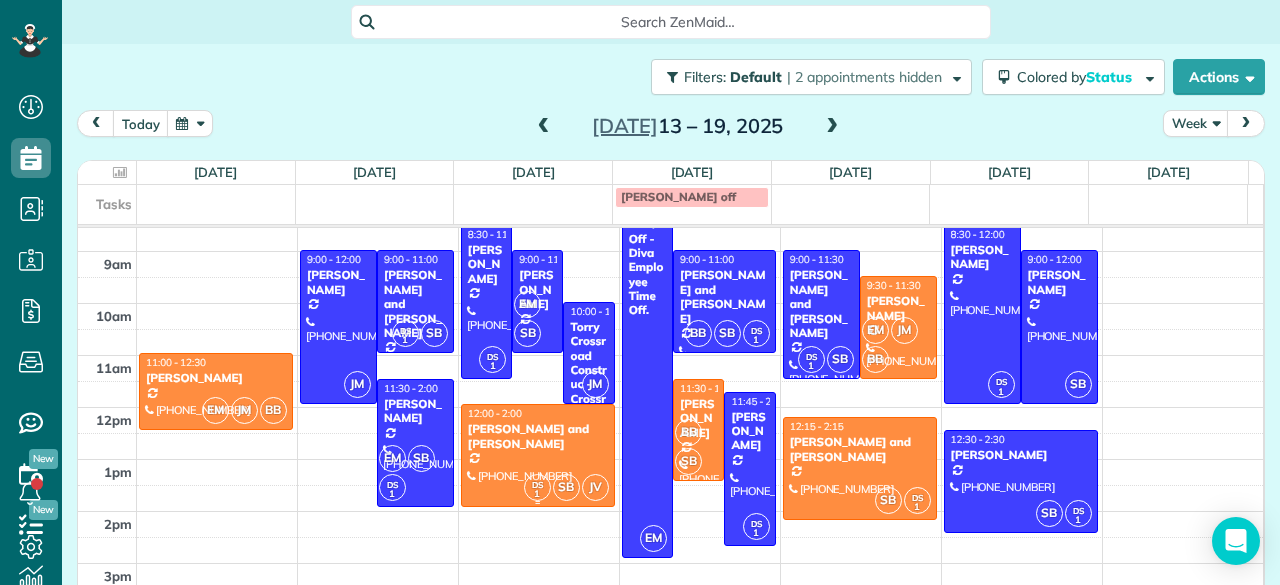 click at bounding box center [538, 455] 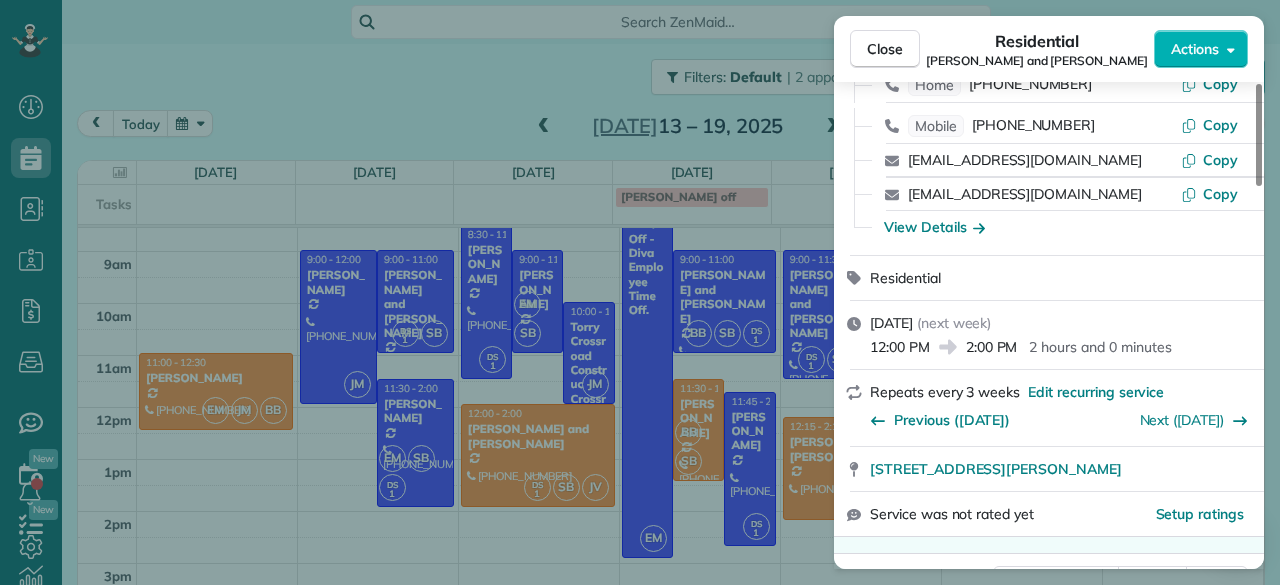 scroll, scrollTop: 150, scrollLeft: 0, axis: vertical 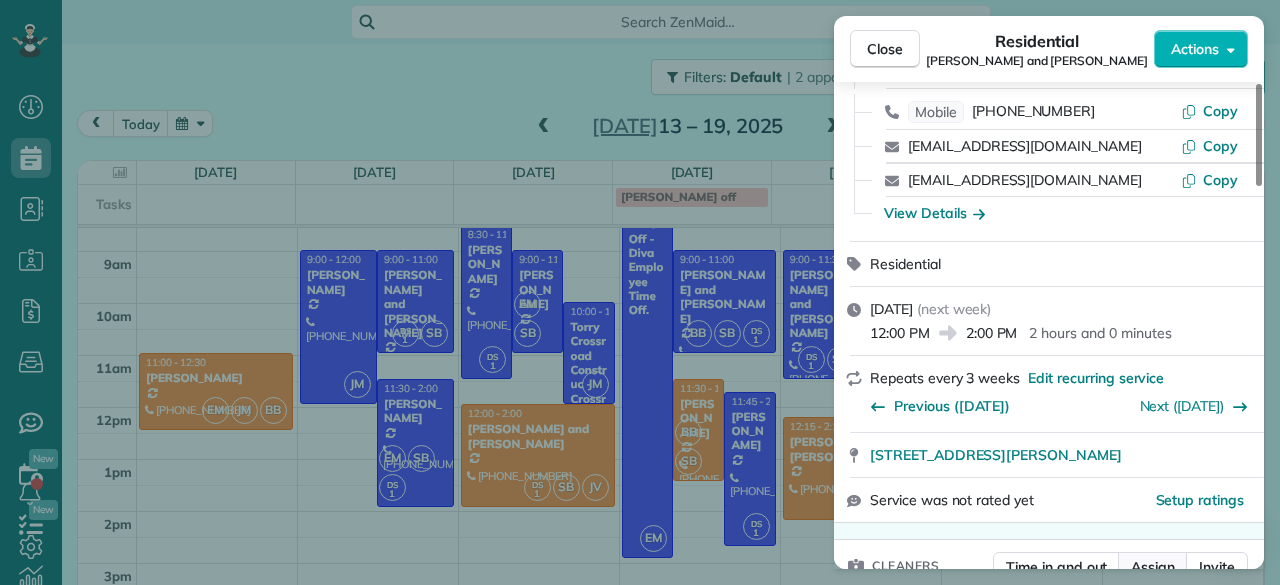 click on "Assign" at bounding box center [1153, 567] 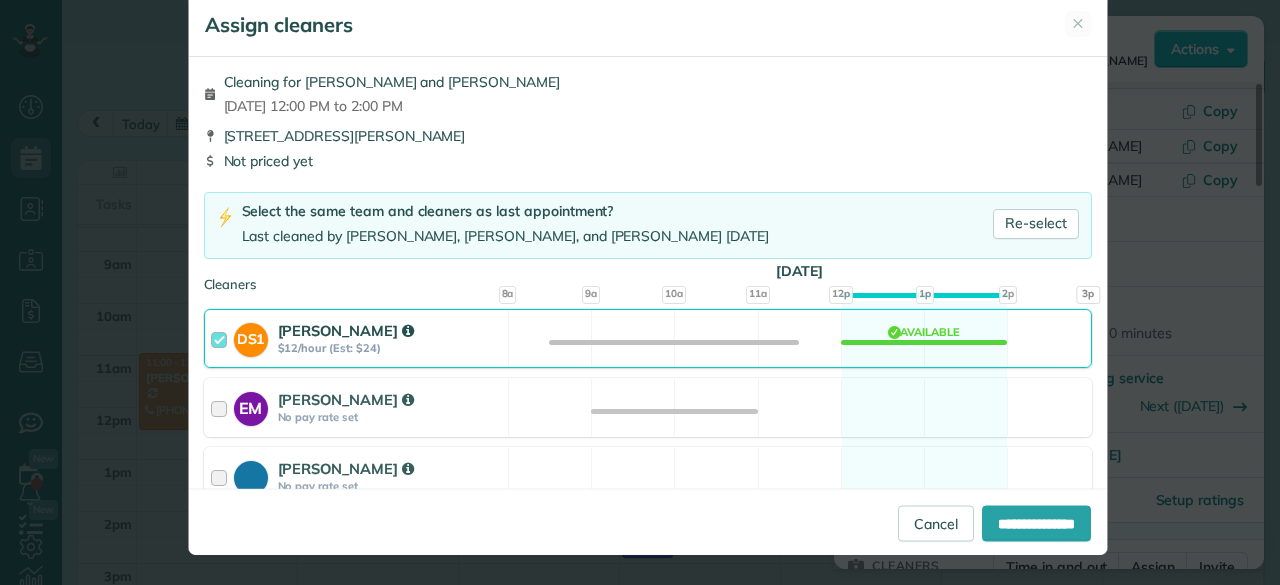 scroll, scrollTop: 37, scrollLeft: 0, axis: vertical 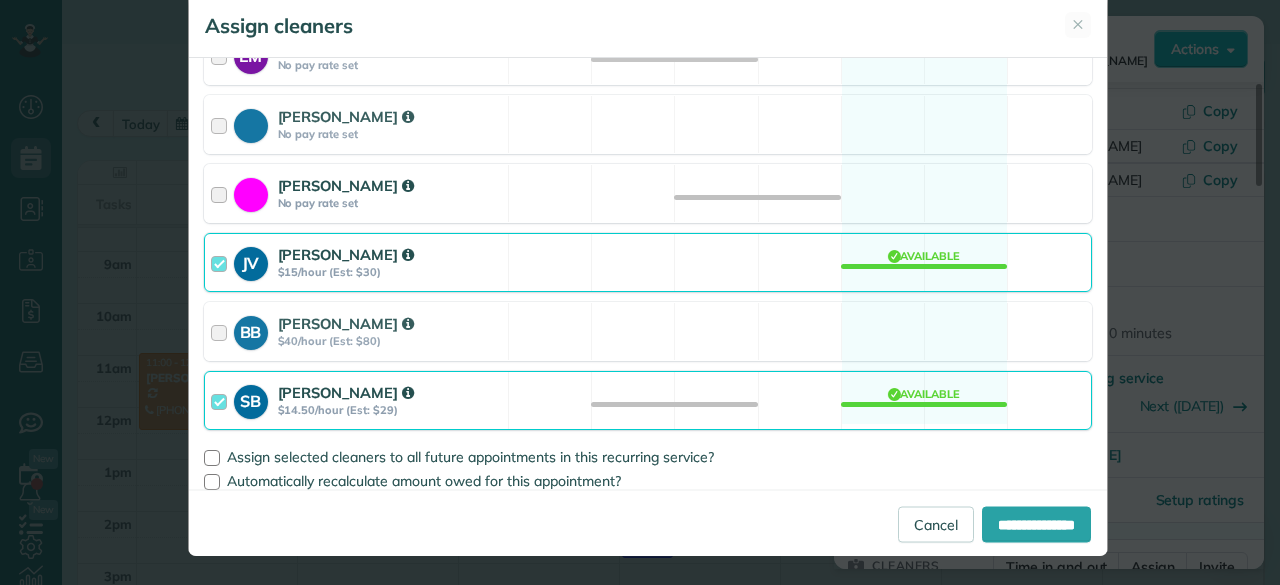 click on "Cleaning for [PERSON_NAME] and [PERSON_NAME][DATE] 12:00 PM to  2:00 PM
[STREET_ADDRESS][PERSON_NAME]
Not priced yet
Select the same team and cleaners as last appointment?
Last cleaned by [PERSON_NAME], [PERSON_NAME], and [PERSON_NAME]
[DATE]
Re-select
Cleaners
[DATE]
8a
9a
1p" at bounding box center [648, 277] 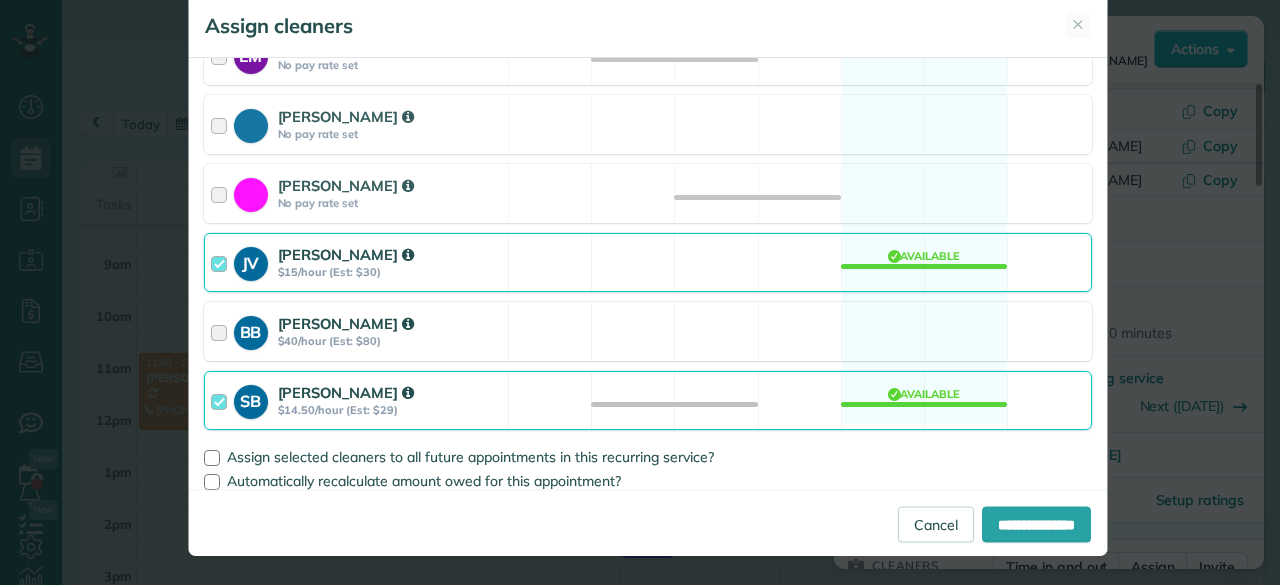 click on "BB
[PERSON_NAME]
$40/hour (Est: $80)
Available" at bounding box center [648, 331] 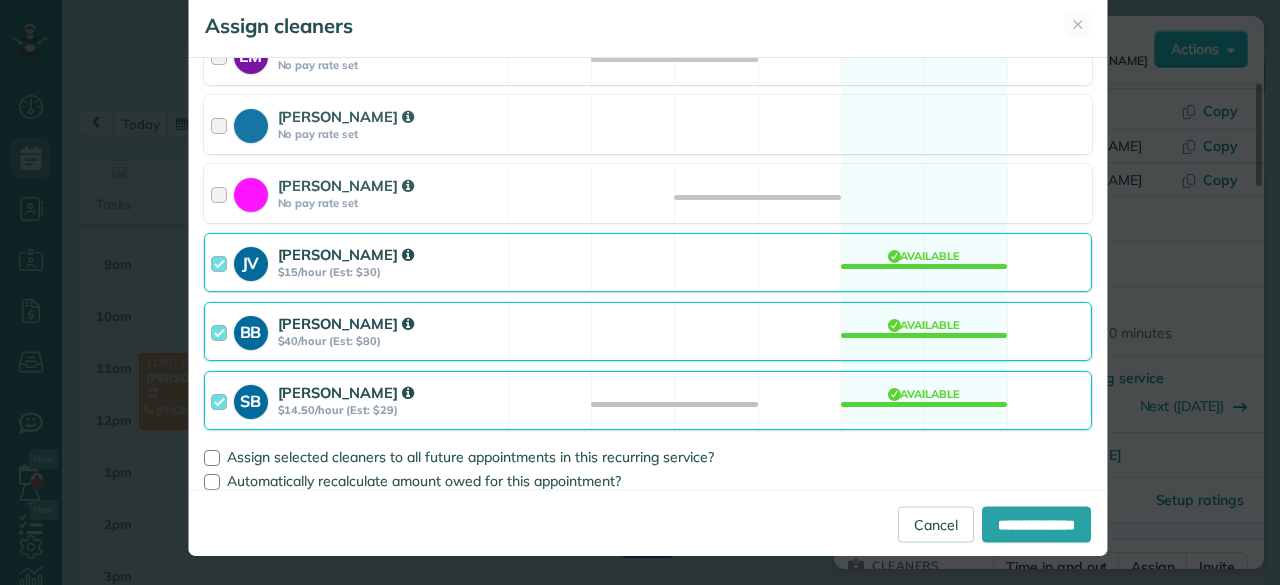click on "JV
[PERSON_NAME]
$15/hour (Est: $30)
Available" at bounding box center [648, 262] 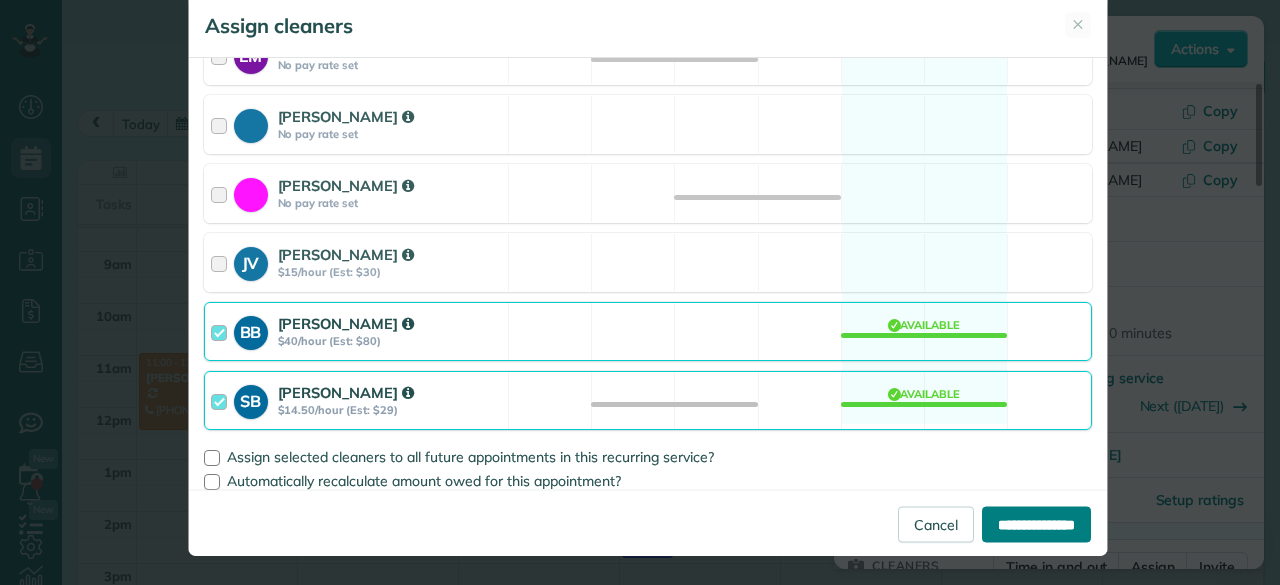 click on "**********" at bounding box center [1036, 524] 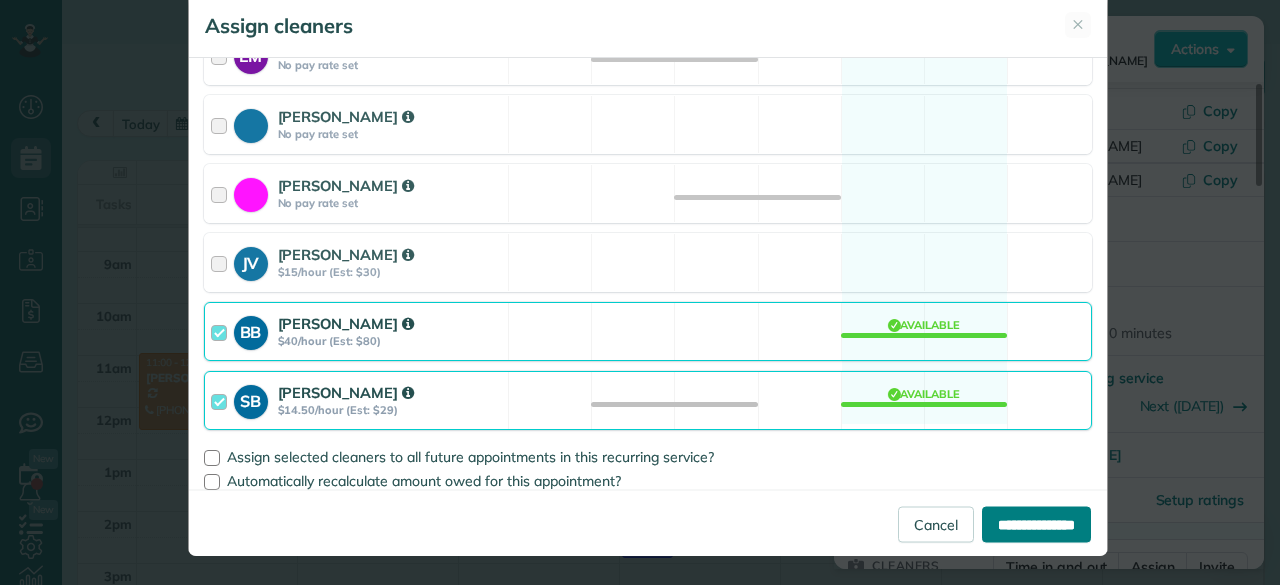 type on "**********" 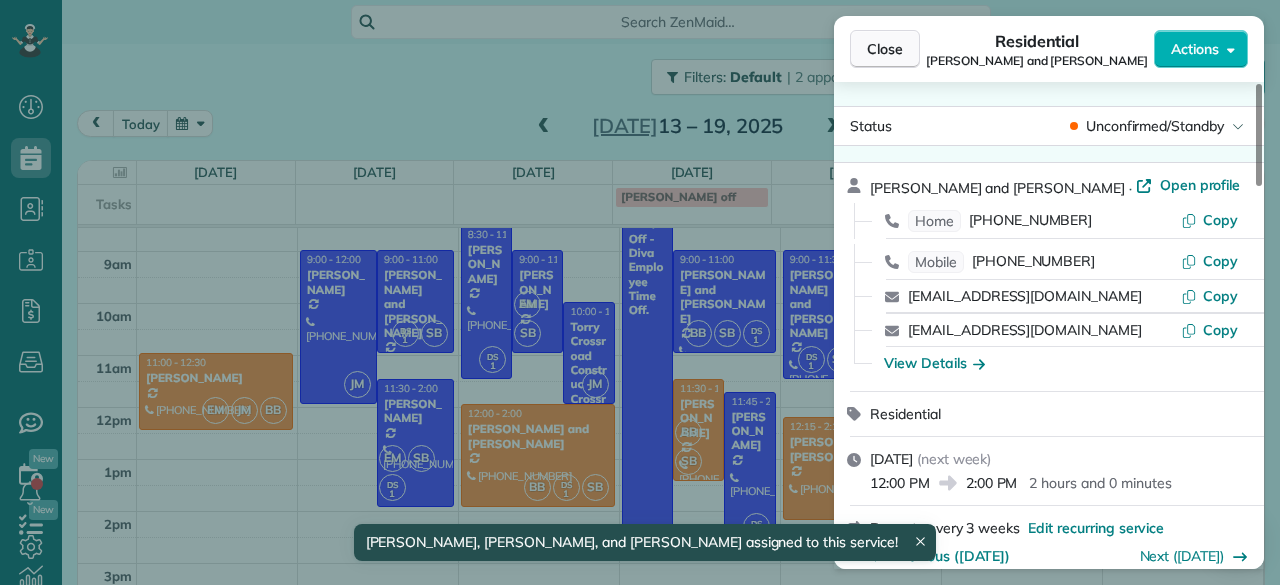 click on "Close" at bounding box center (885, 49) 